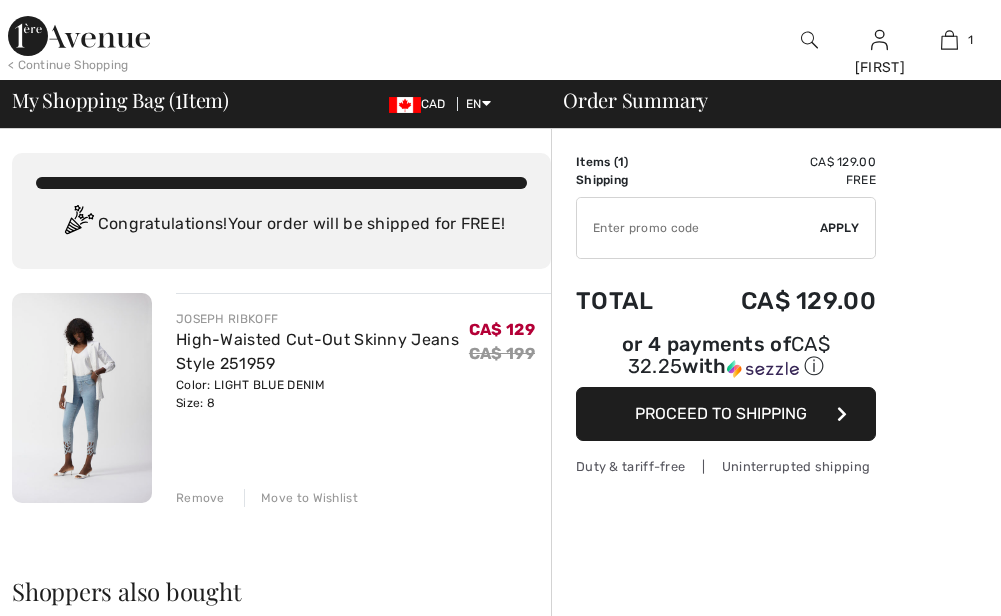 scroll, scrollTop: 0, scrollLeft: 0, axis: both 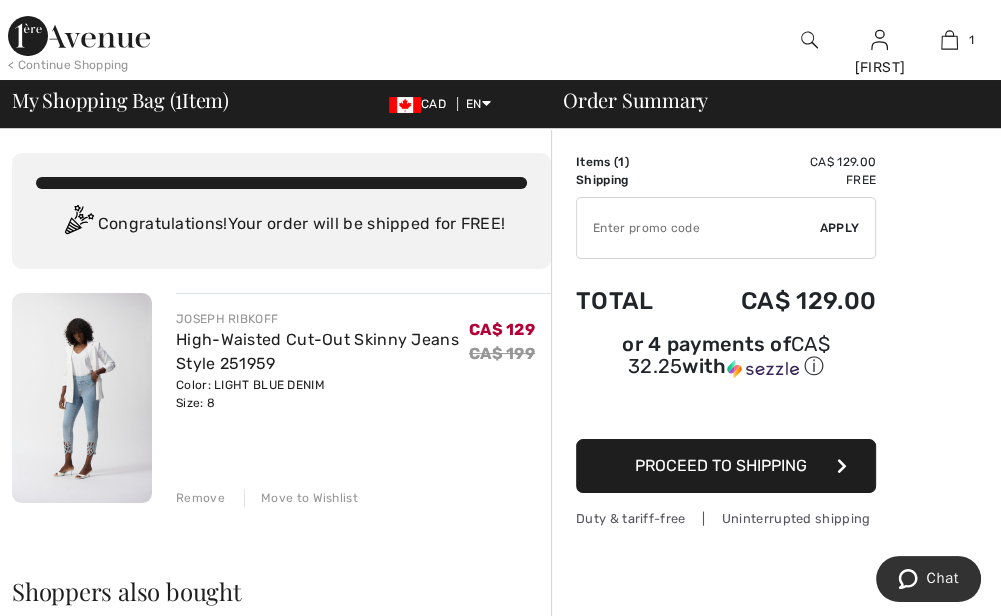 click at bounding box center (82, 398) 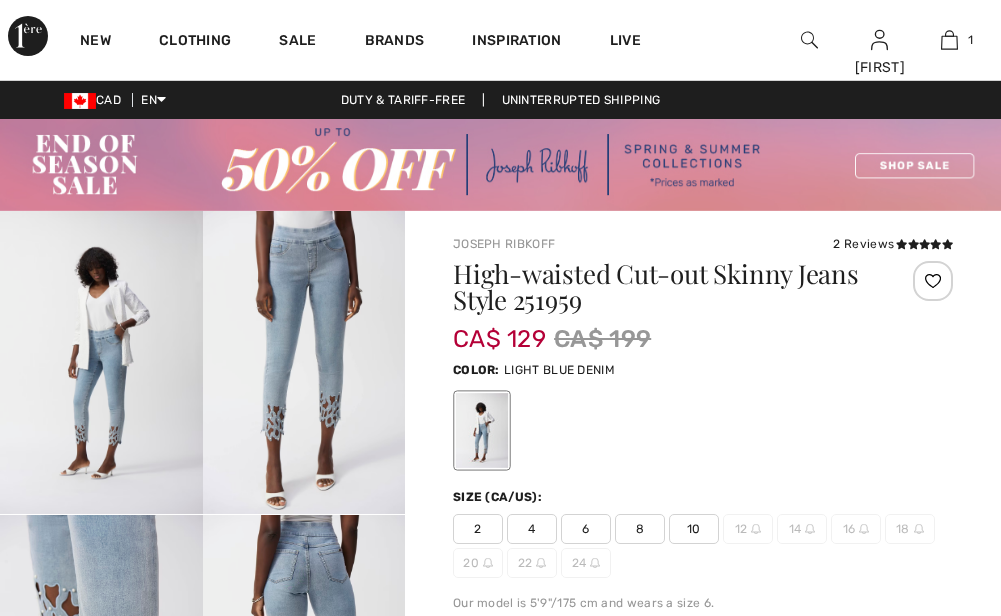 scroll, scrollTop: 0, scrollLeft: 0, axis: both 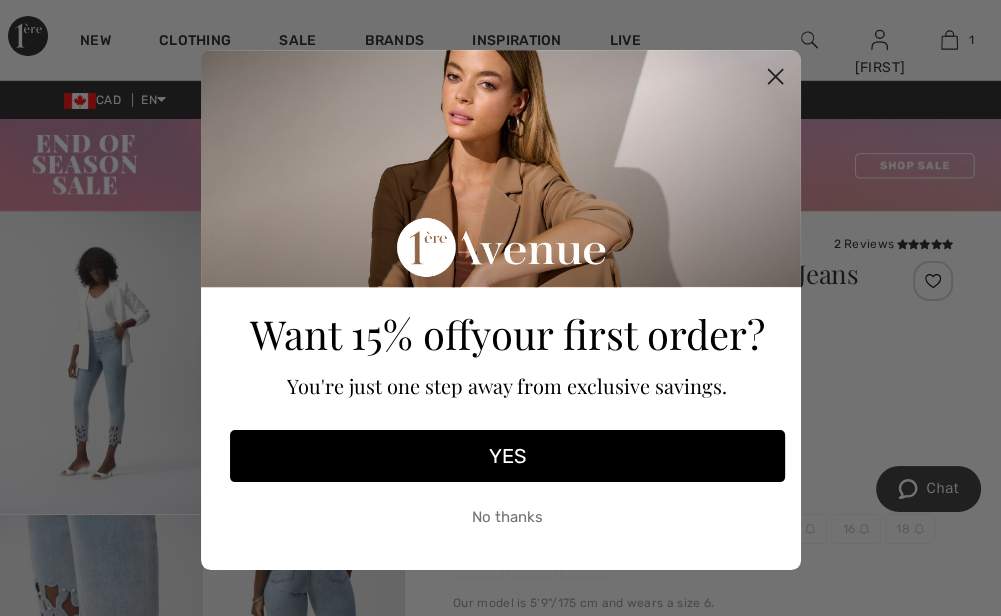 click on "Close dialog" 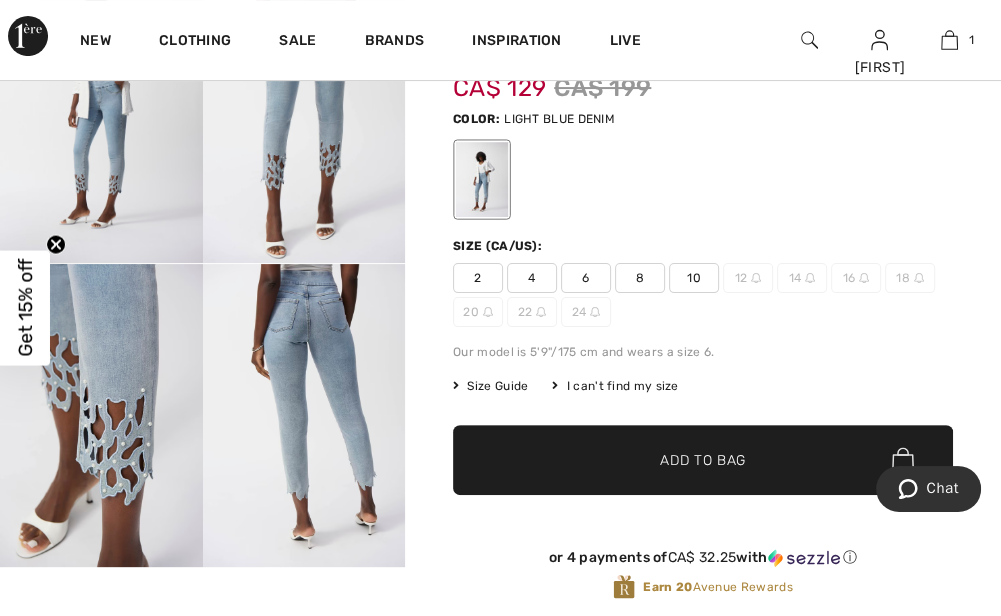 scroll, scrollTop: 259, scrollLeft: 0, axis: vertical 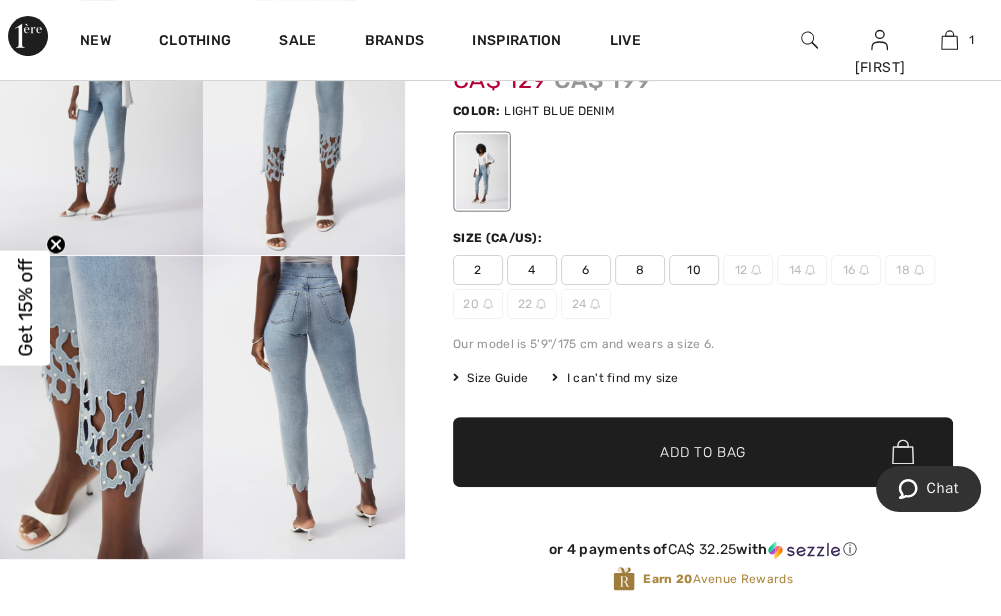click on "Size Guide" at bounding box center [490, 378] 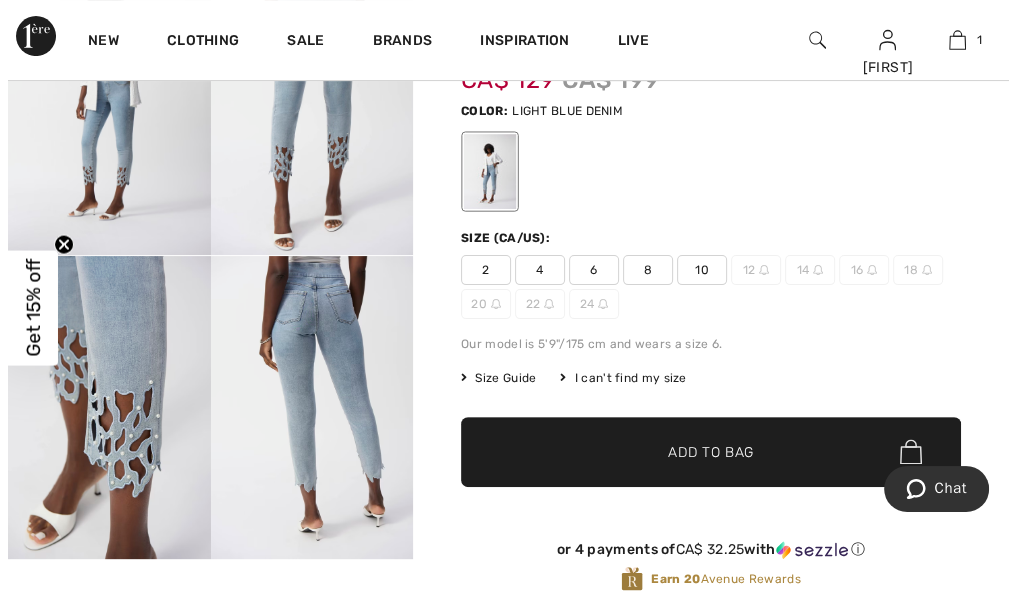 scroll, scrollTop: 260, scrollLeft: 0, axis: vertical 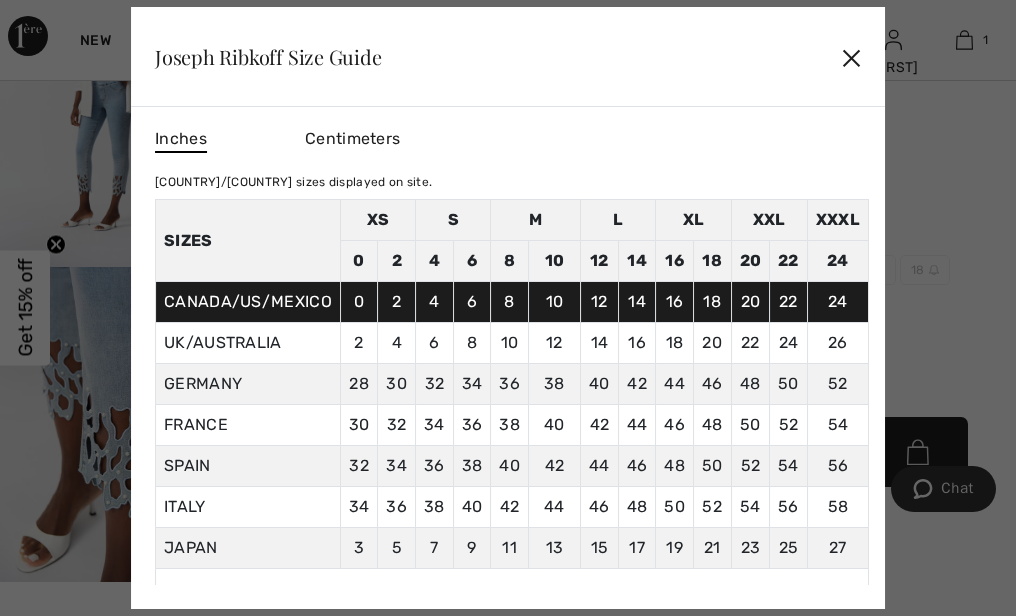 click on "✕" at bounding box center [851, 57] 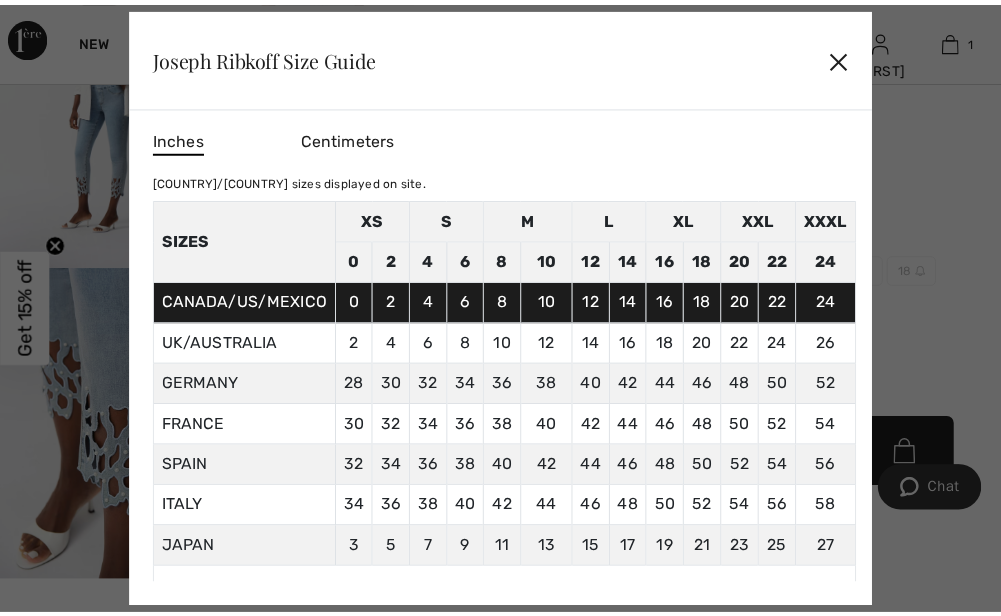 scroll, scrollTop: 259, scrollLeft: 0, axis: vertical 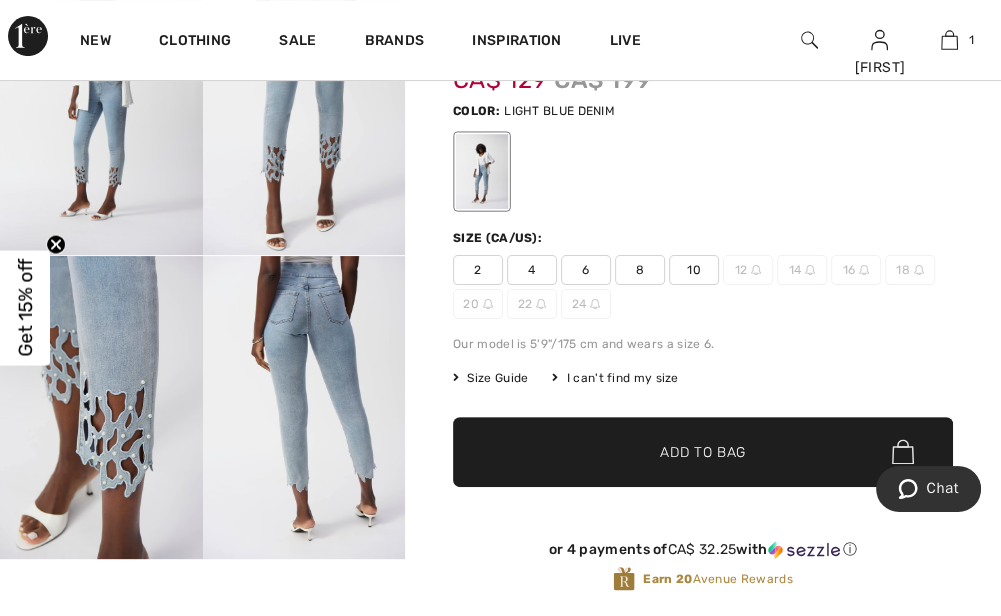 click on "10" at bounding box center [694, 270] 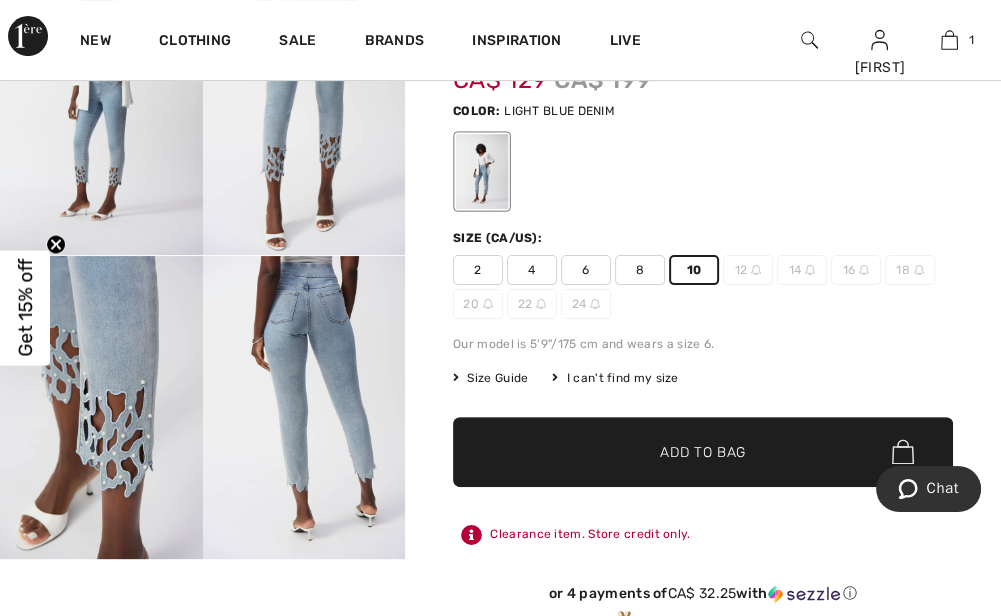 drag, startPoint x: 686, startPoint y: 453, endPoint x: 700, endPoint y: 432, distance: 25.23886 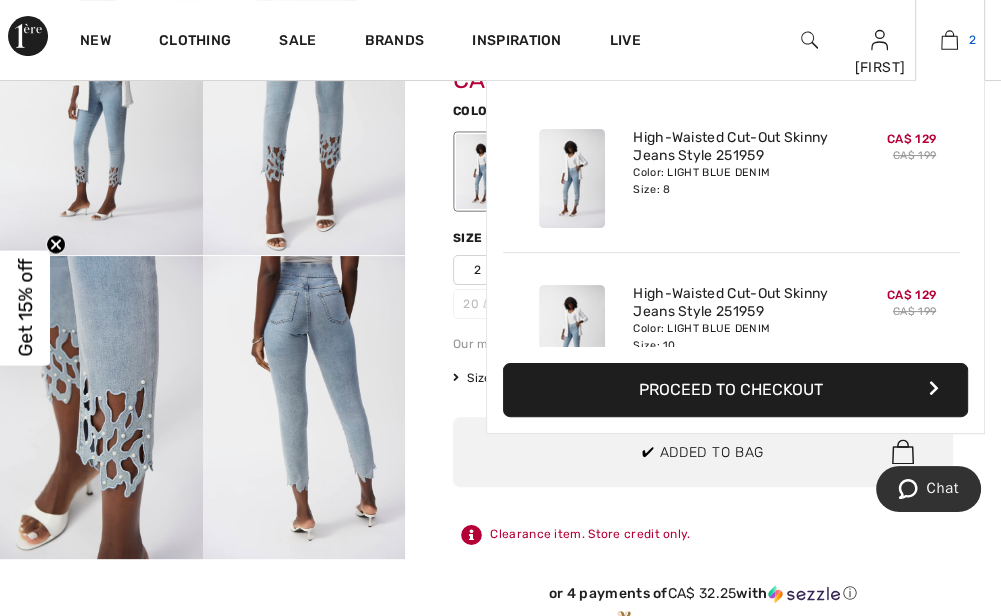 scroll, scrollTop: 61, scrollLeft: 0, axis: vertical 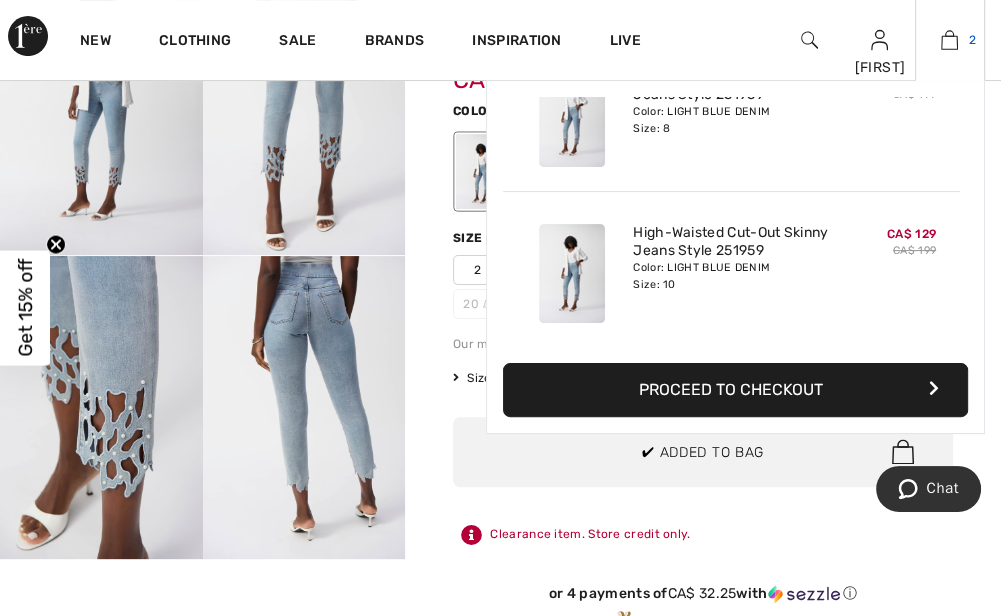 click at bounding box center [949, 40] 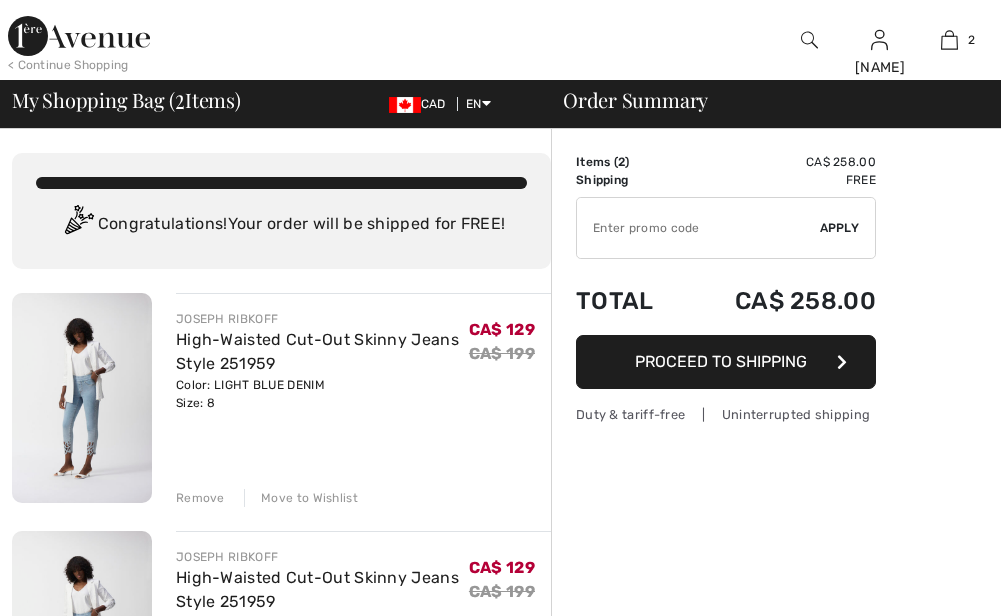scroll, scrollTop: 0, scrollLeft: 0, axis: both 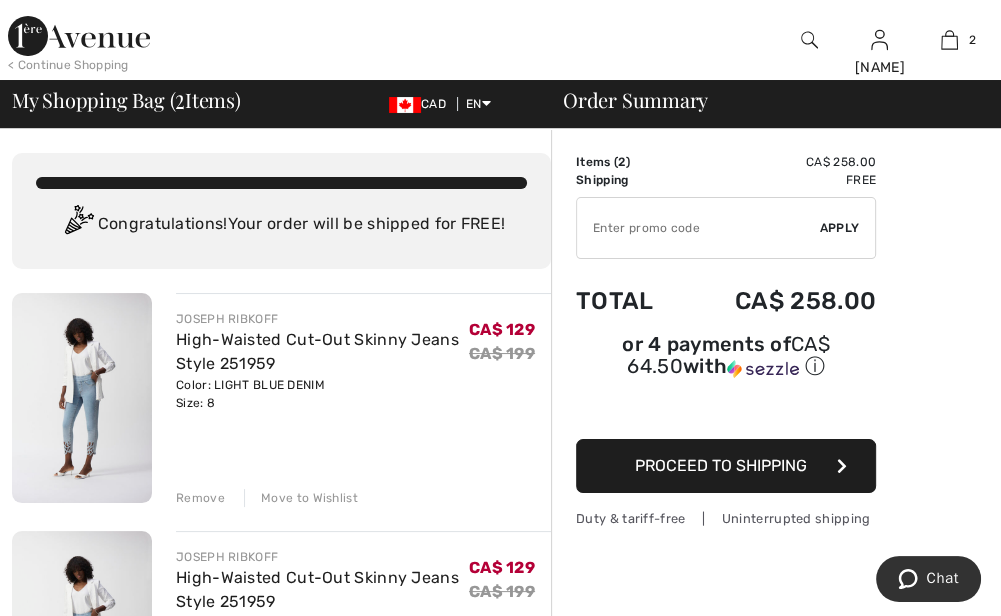 click on "Remove" at bounding box center (200, 498) 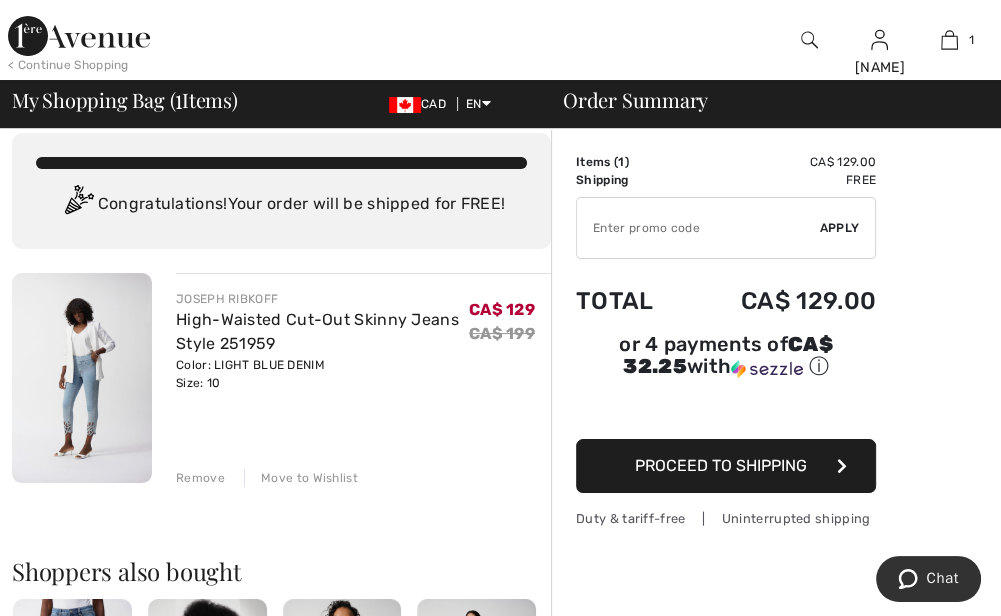 scroll, scrollTop: 0, scrollLeft: 0, axis: both 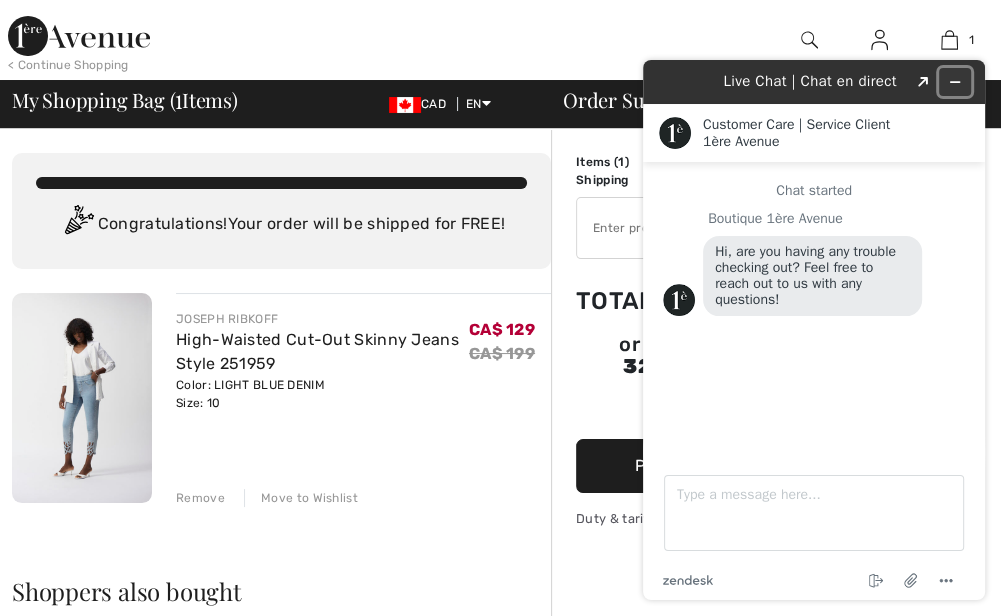 click 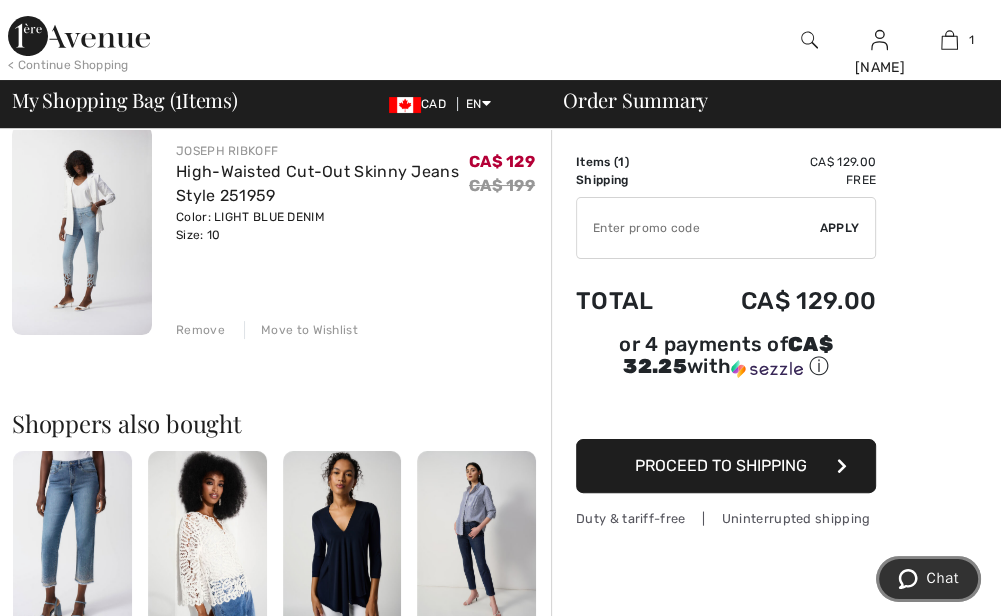 scroll, scrollTop: 59, scrollLeft: 0, axis: vertical 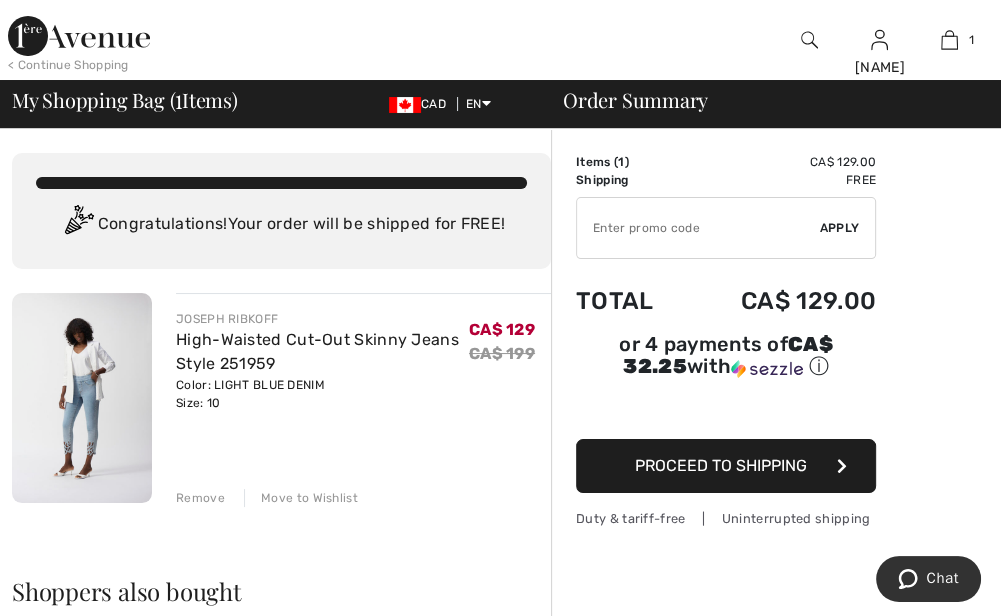click on "Proceed to Shipping" at bounding box center (721, 465) 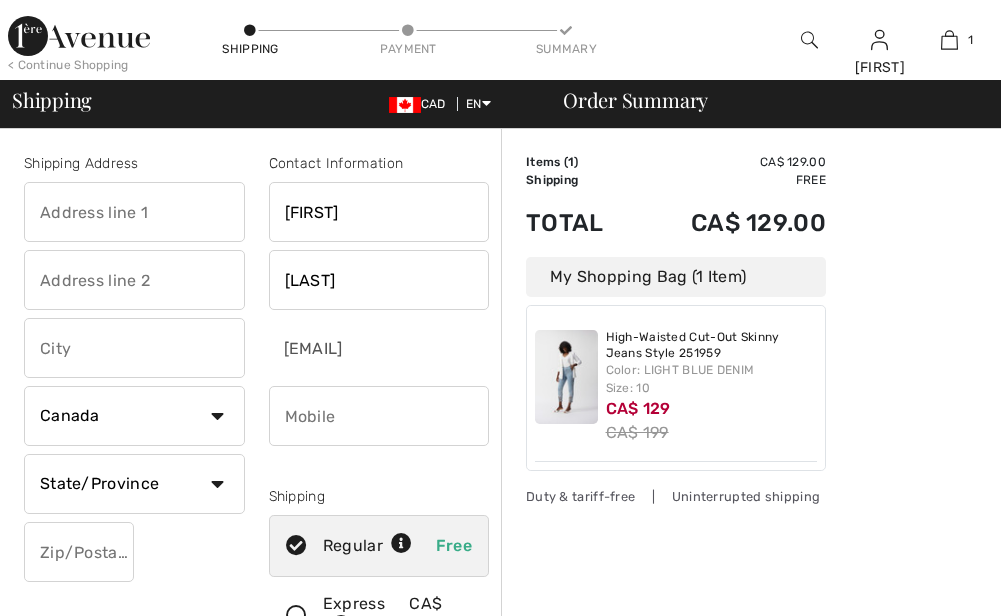 scroll, scrollTop: 0, scrollLeft: 0, axis: both 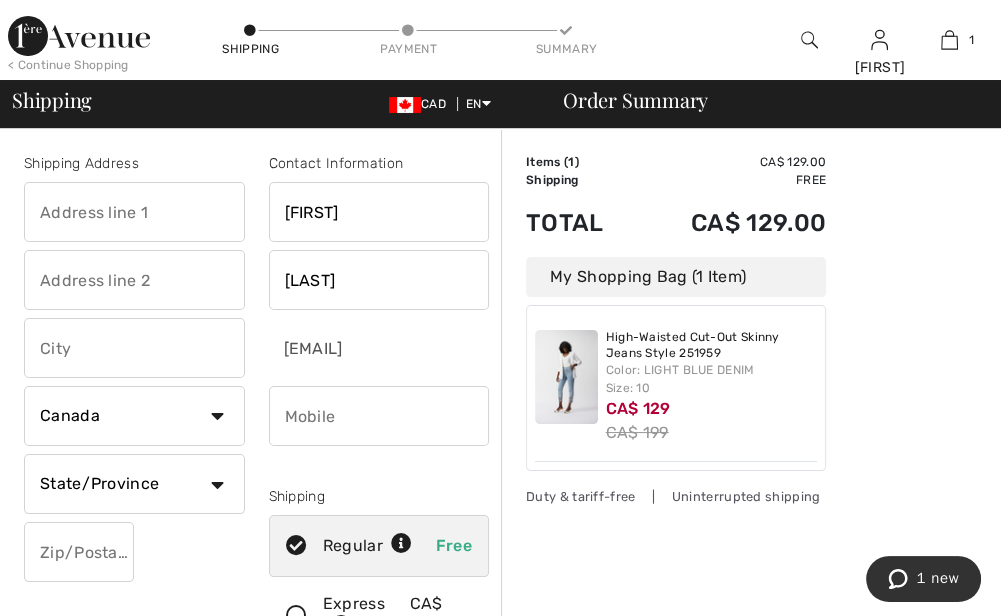 click at bounding box center (134, 212) 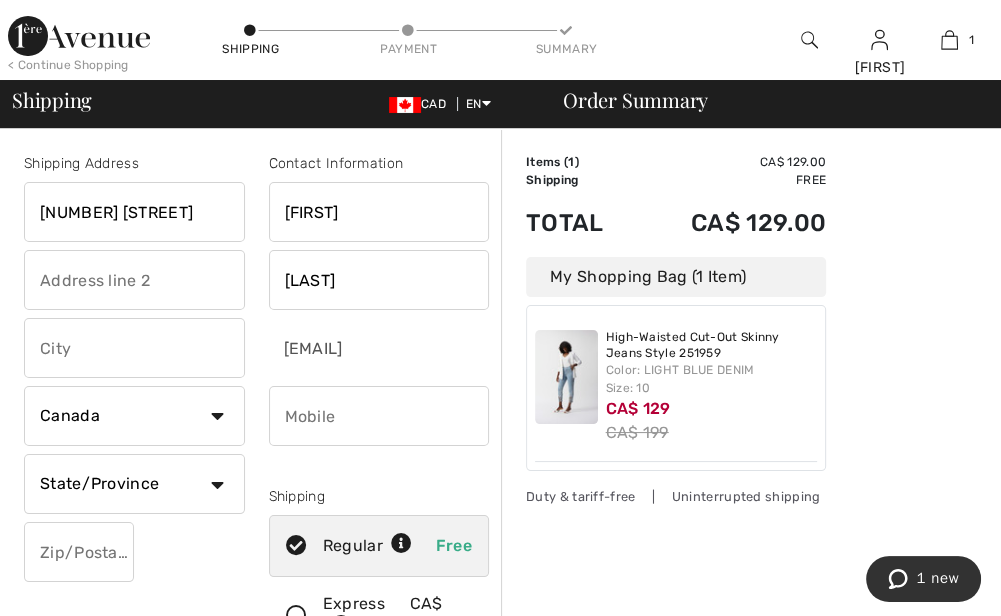 type on "suite 100" 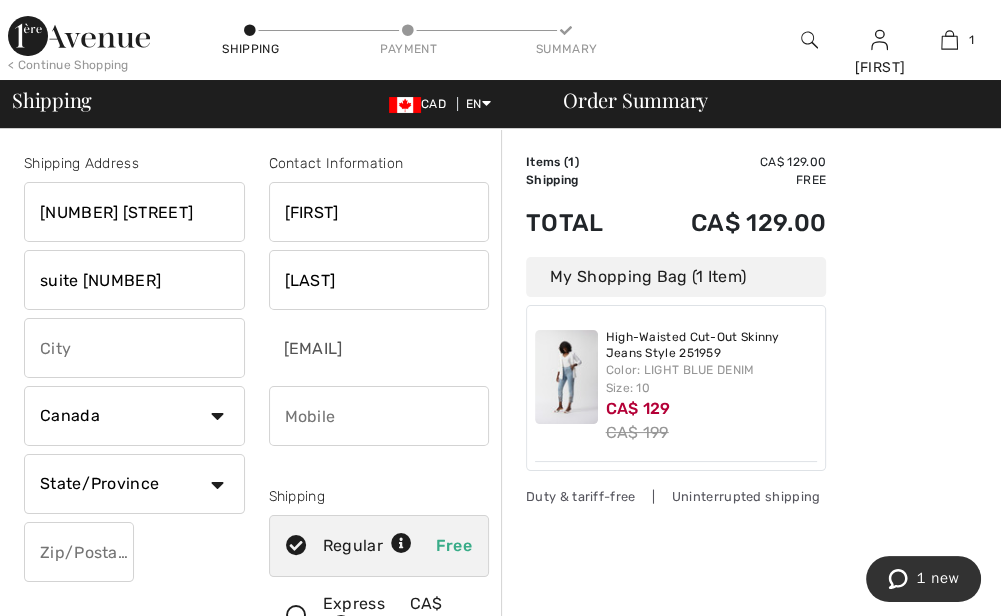 type on "Clermont" 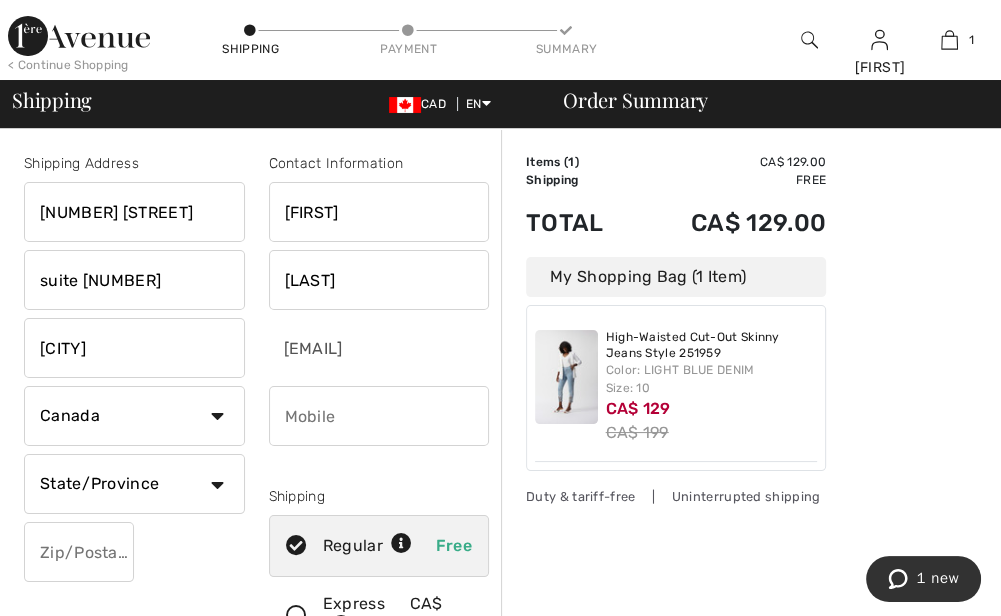 type on "G4A 1H9" 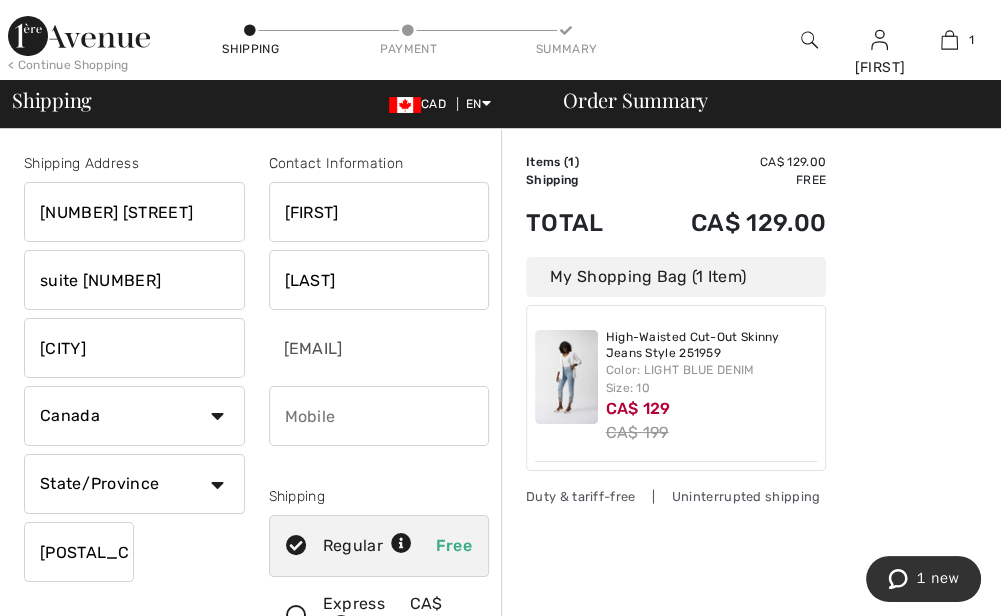 type on "4186338000" 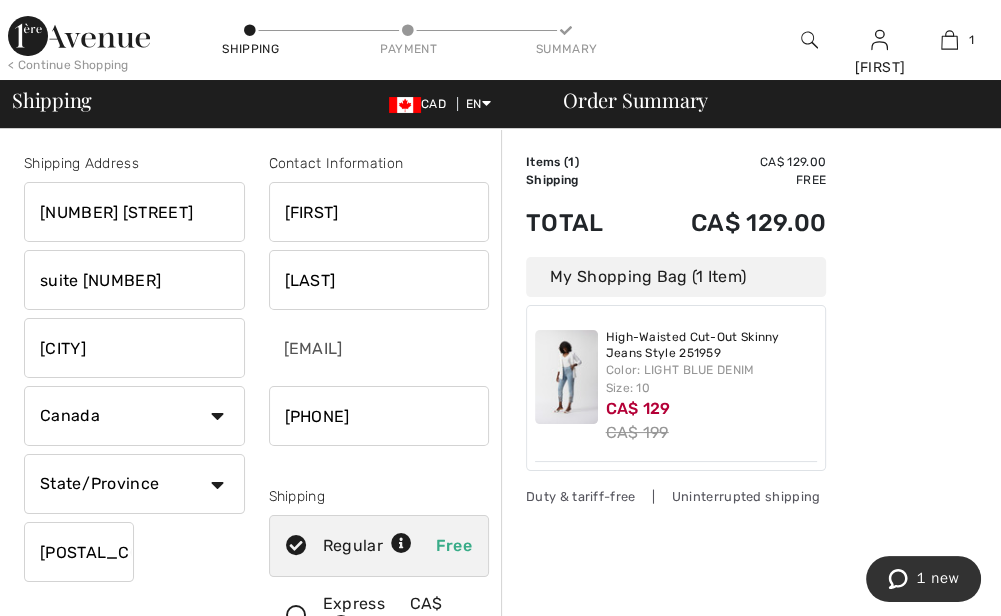type on "G4A1H9" 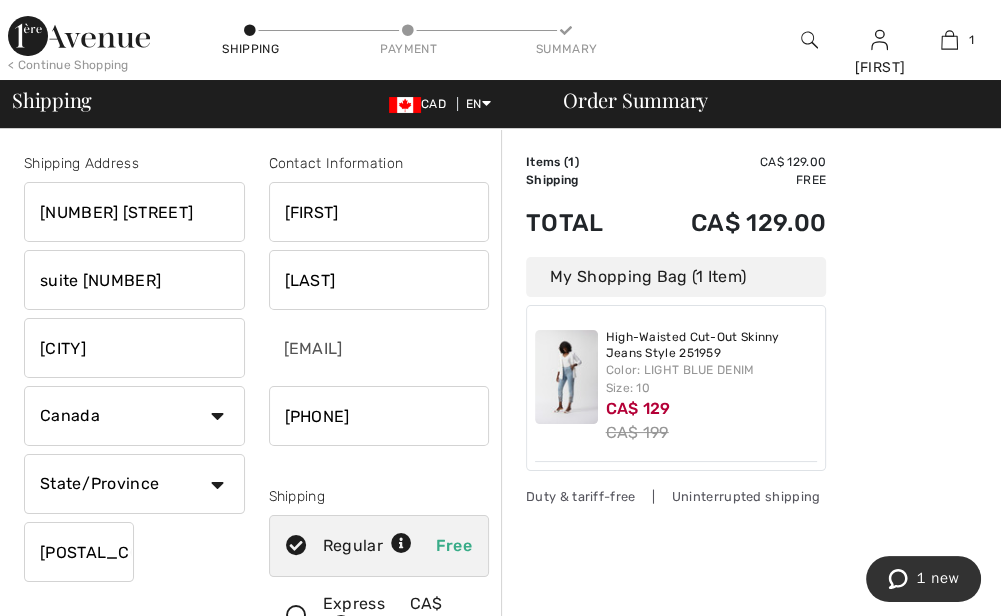 type on "505 St-Etienne" 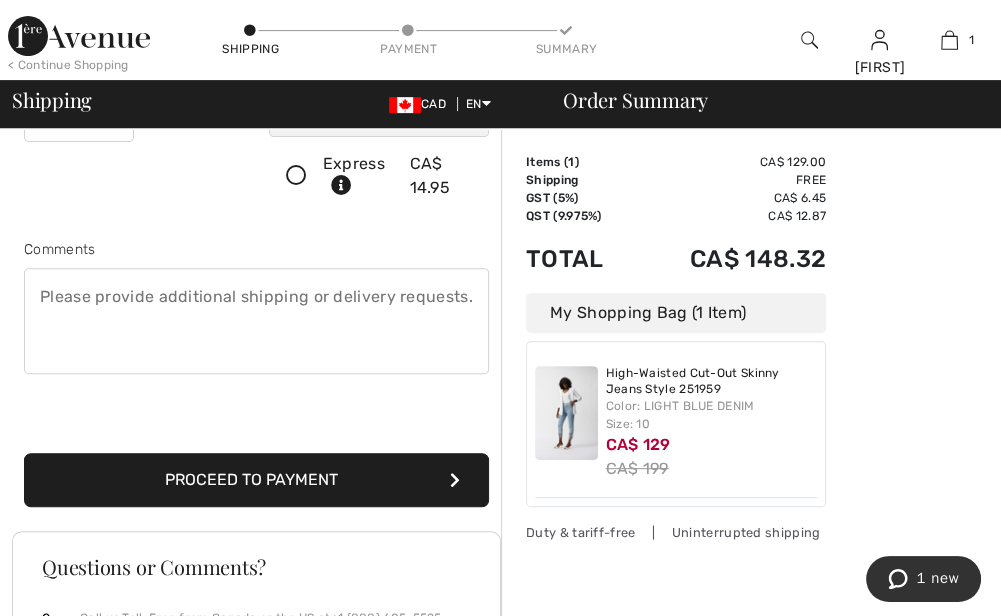scroll, scrollTop: 476, scrollLeft: 0, axis: vertical 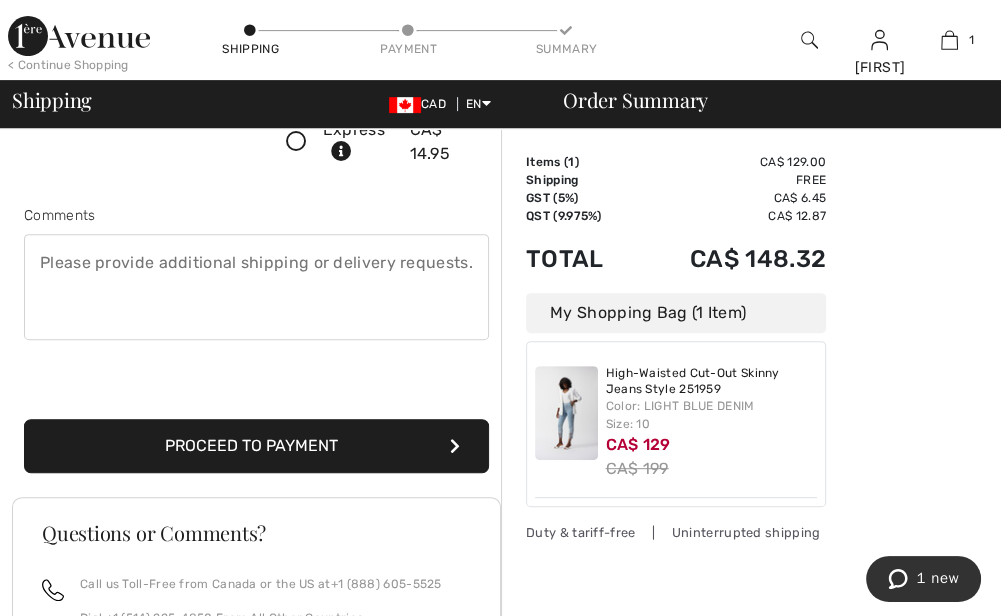 click on "Proceed to Payment" at bounding box center (256, 446) 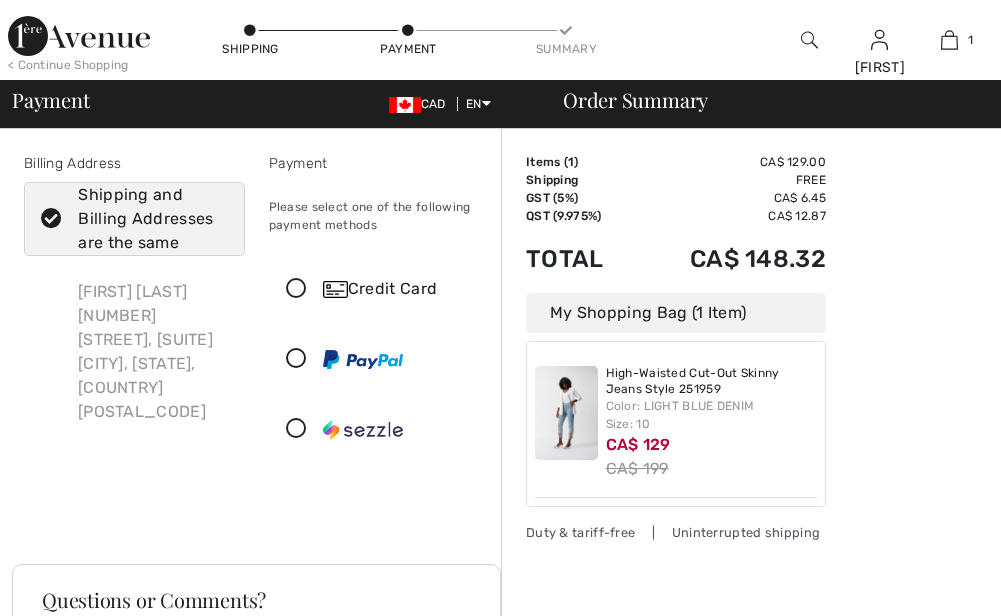 scroll, scrollTop: 0, scrollLeft: 0, axis: both 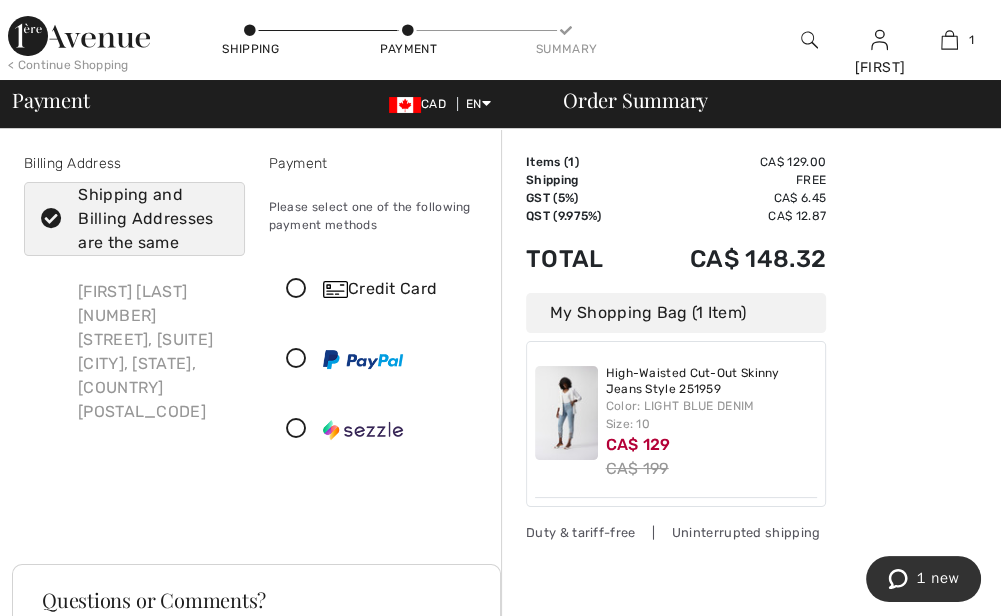 click on "Shipping and Billing Addresses are the same" at bounding box center (146, 219) 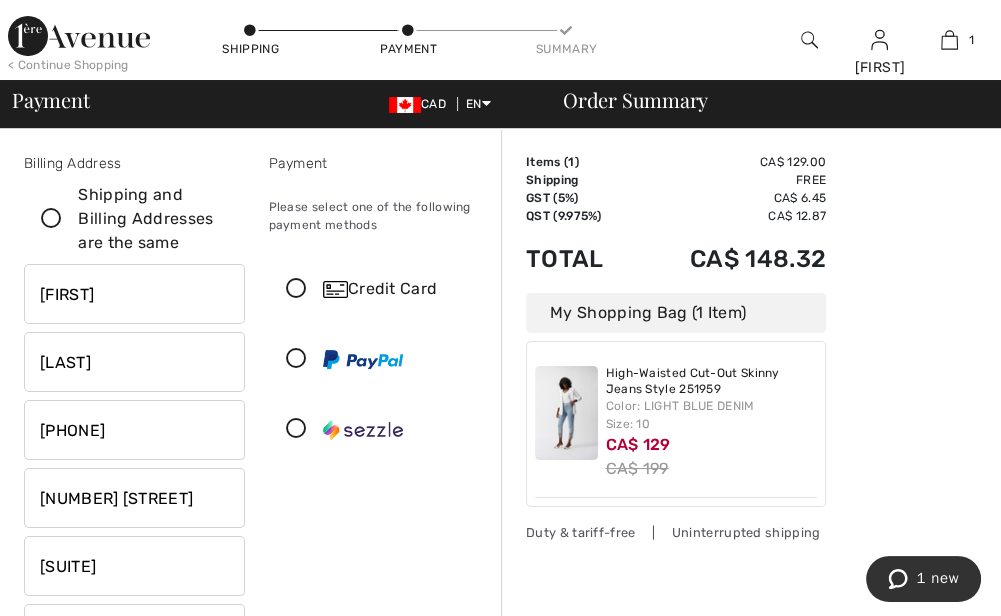 checkbox on "false" 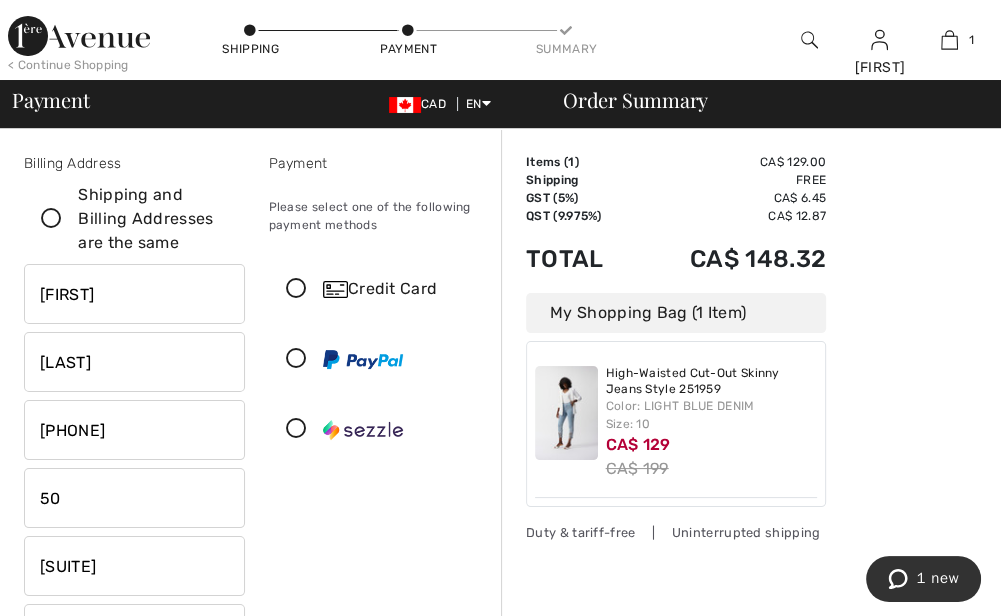 type on "5" 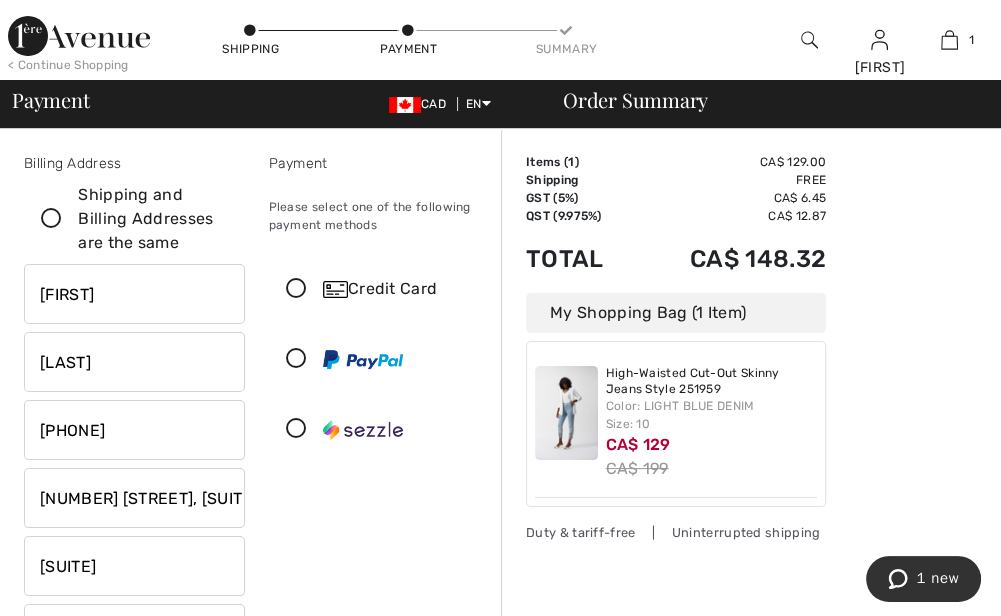 drag, startPoint x: 236, startPoint y: 494, endPoint x: 50, endPoint y: 477, distance: 186.77527 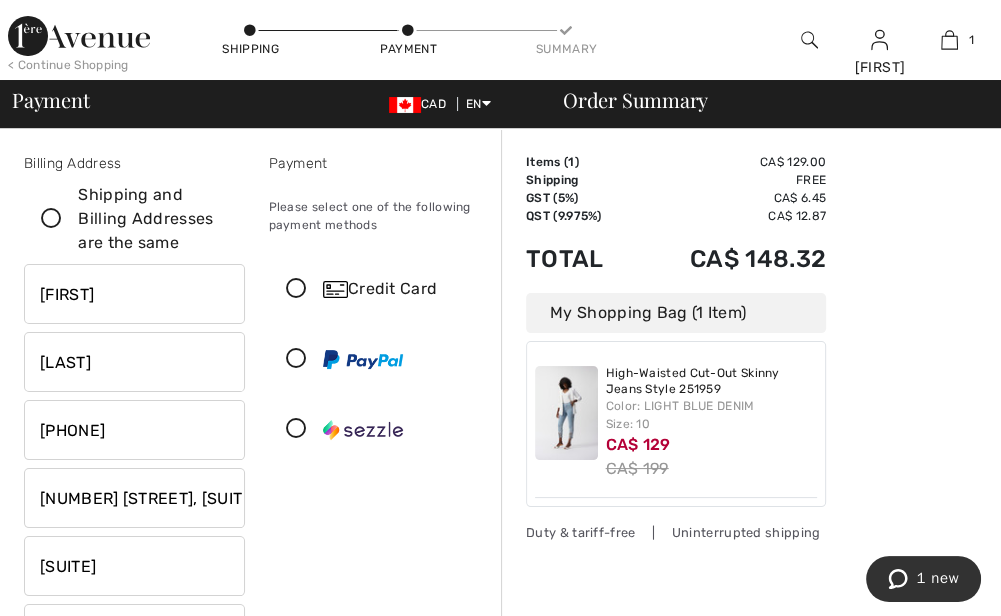 click on "505 St-Etienne suite 100 ," at bounding box center [134, 498] 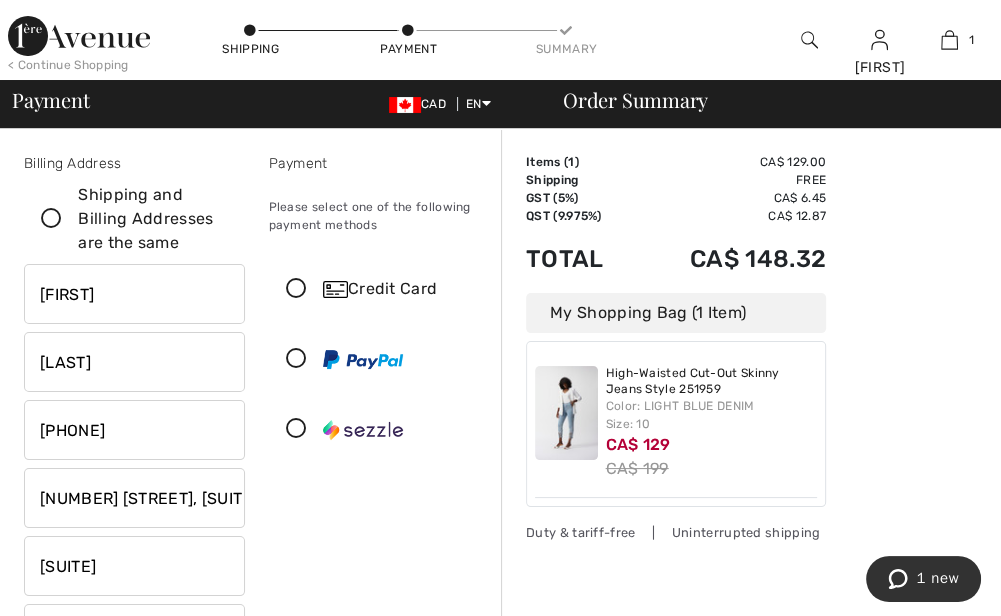 type on "7 fiset" 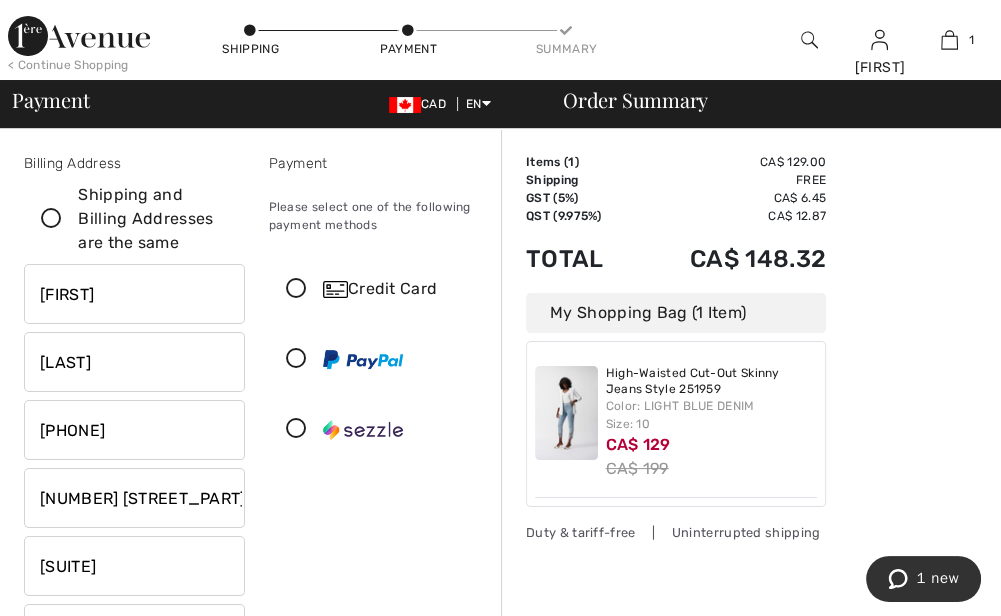 drag, startPoint x: 117, startPoint y: 574, endPoint x: 19, endPoint y: 570, distance: 98.0816 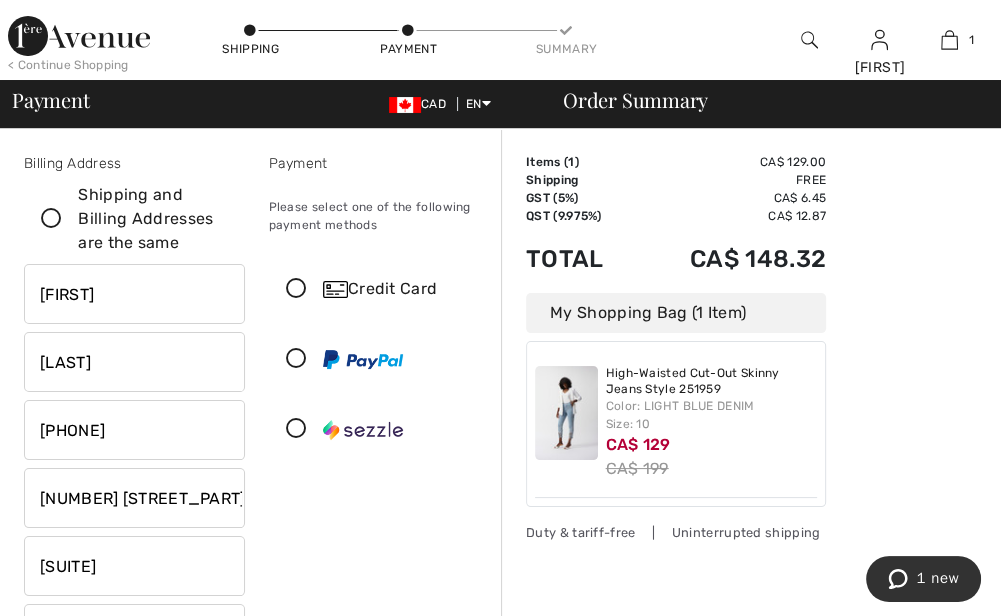 click on "Billing Address
Shipping and Billing Addresses are the same
Johanne Tremblay
505 St-Etienne, Suite 100
Clermont, QC, CA
G4A1H9
Johanne
Tremblay
7 fiset
Suite 100
Clermont
Country
Canada
United States
Afghanistan
Aland Islands
Albania
Algeria
American Samoa
Andorra
Angola
Anguilla
Antarctica
Antigua and Barbuda
Argentina
Armenia
Aruba
Australia
Austria
Azerbaijan
Bahamas
Bahrain
Bangladesh
Barbados
Belarus
Belgium
Belize
Benin QC" at bounding box center (134, 514) 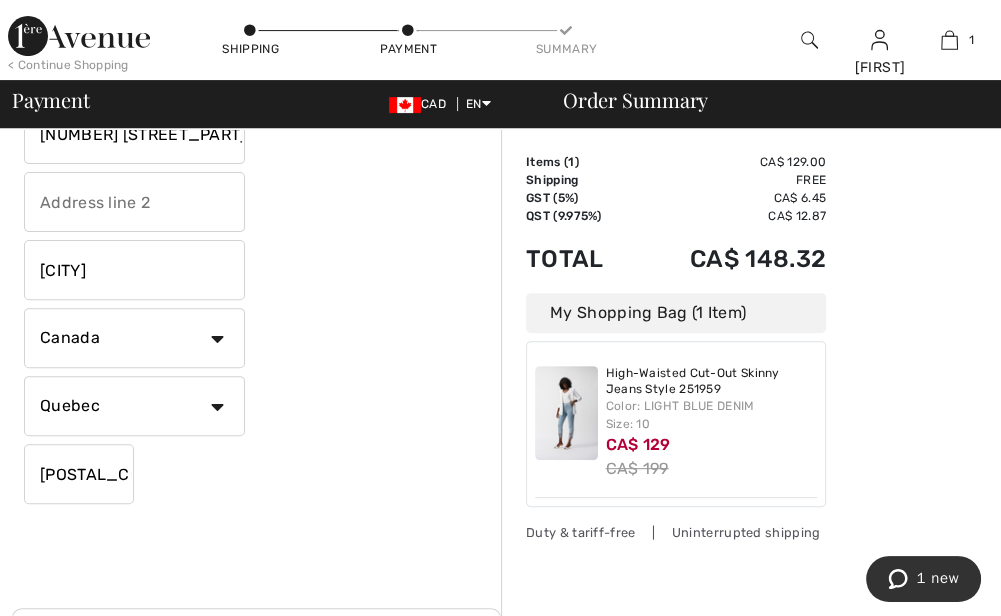 scroll, scrollTop: 385, scrollLeft: 0, axis: vertical 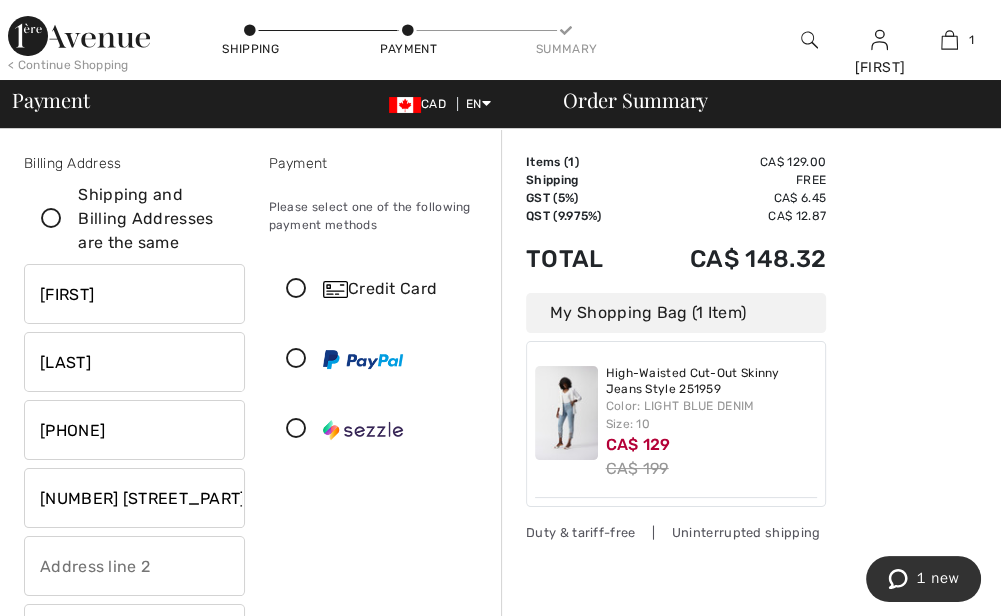 type 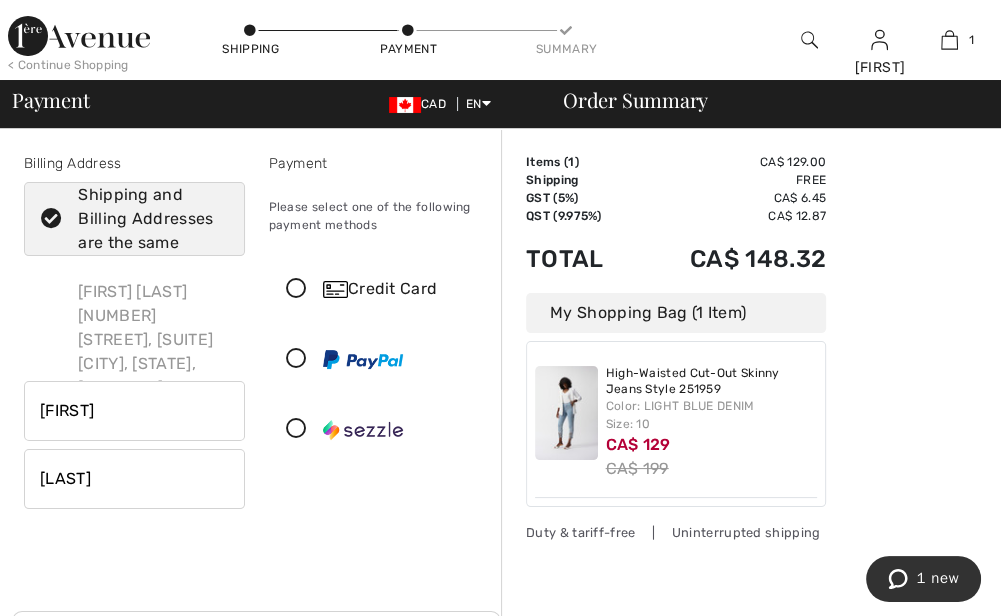 type on "505 St-Etienne" 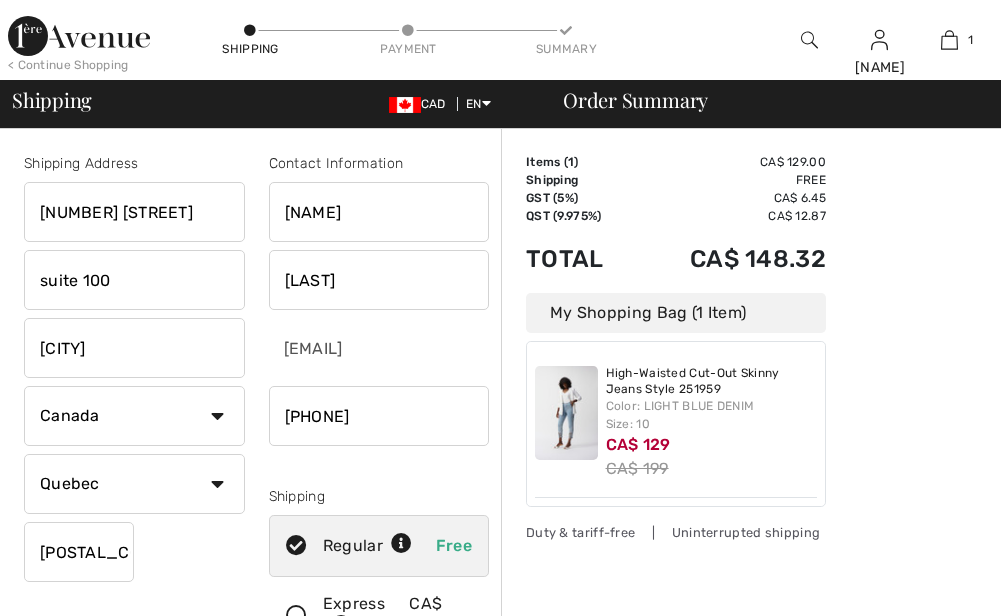 scroll, scrollTop: 474, scrollLeft: 0, axis: vertical 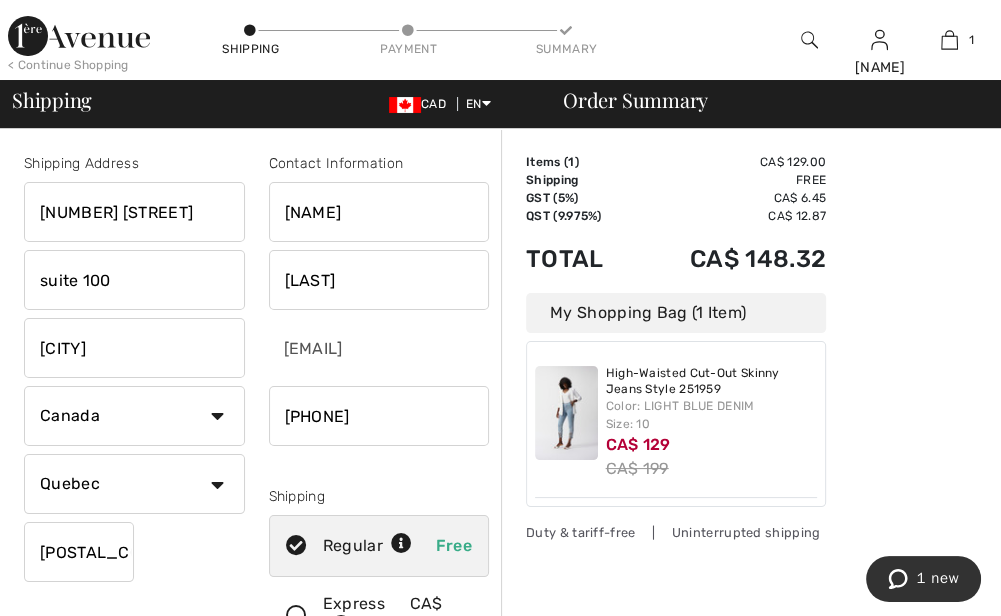 click on "[NUMBER] [STREET]" at bounding box center [134, 212] 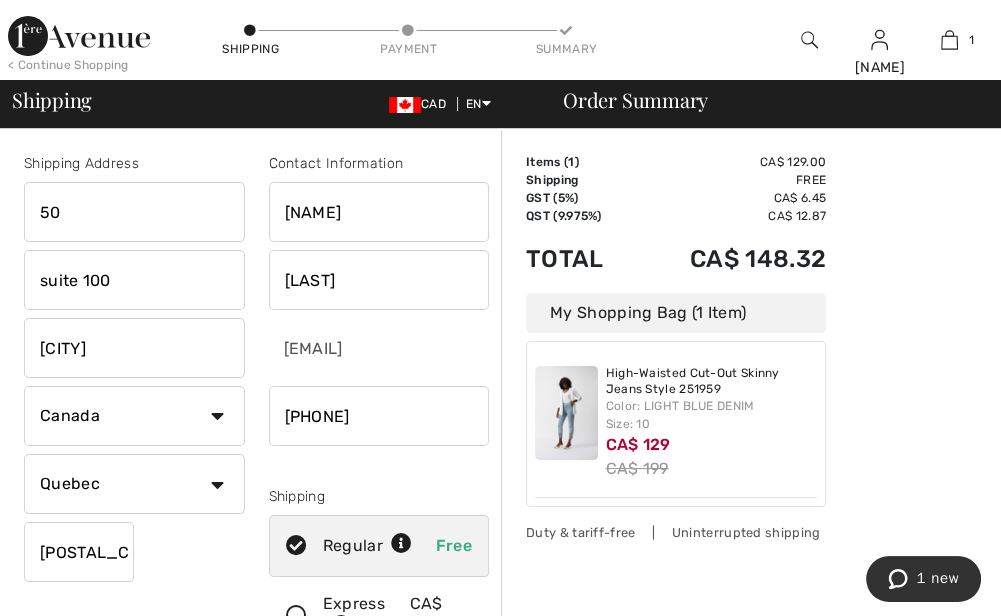type on "5" 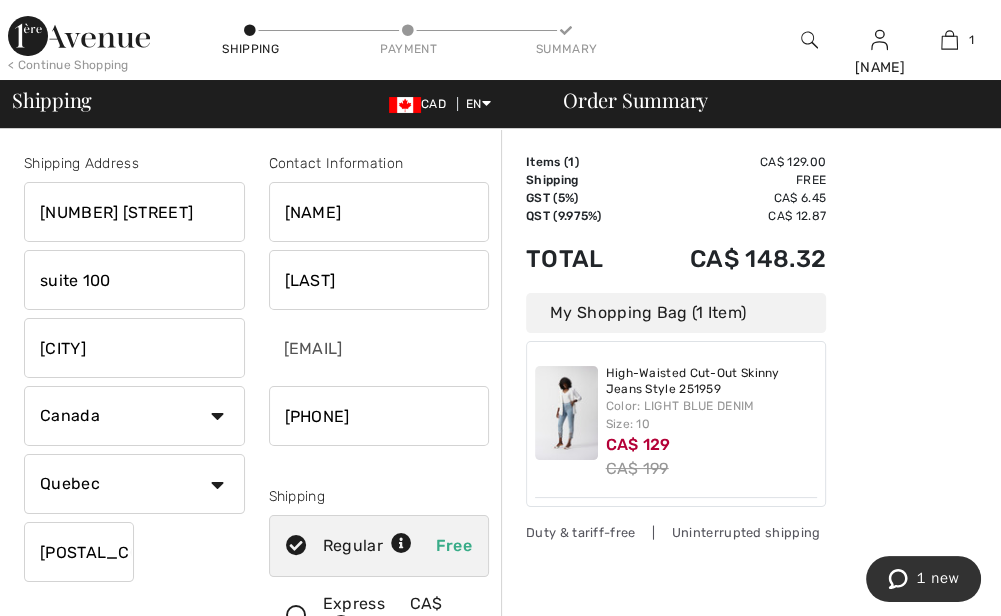 type on "[NUMBER] [STREET]" 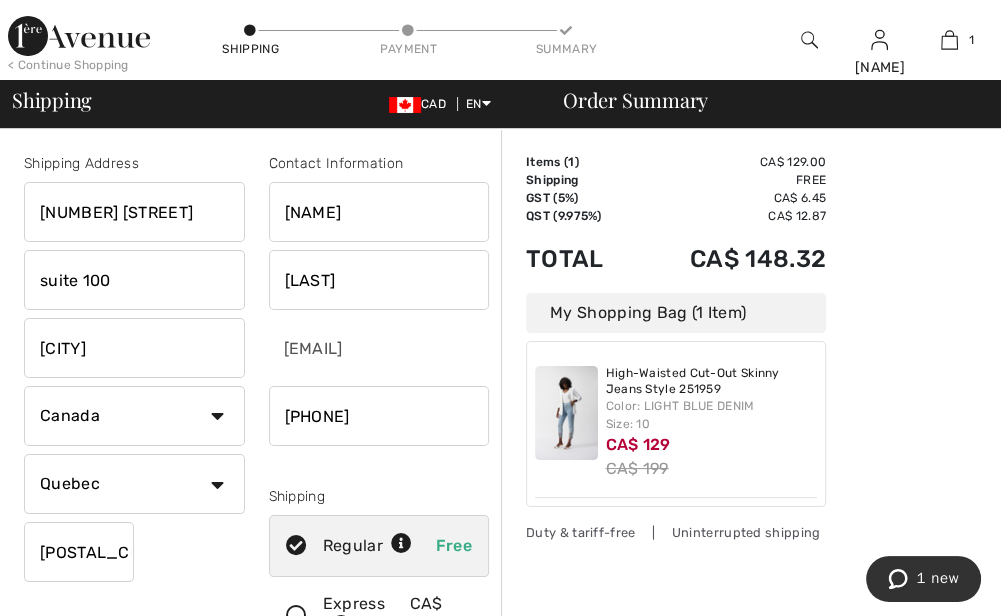 click on "suite 100" at bounding box center (134, 280) 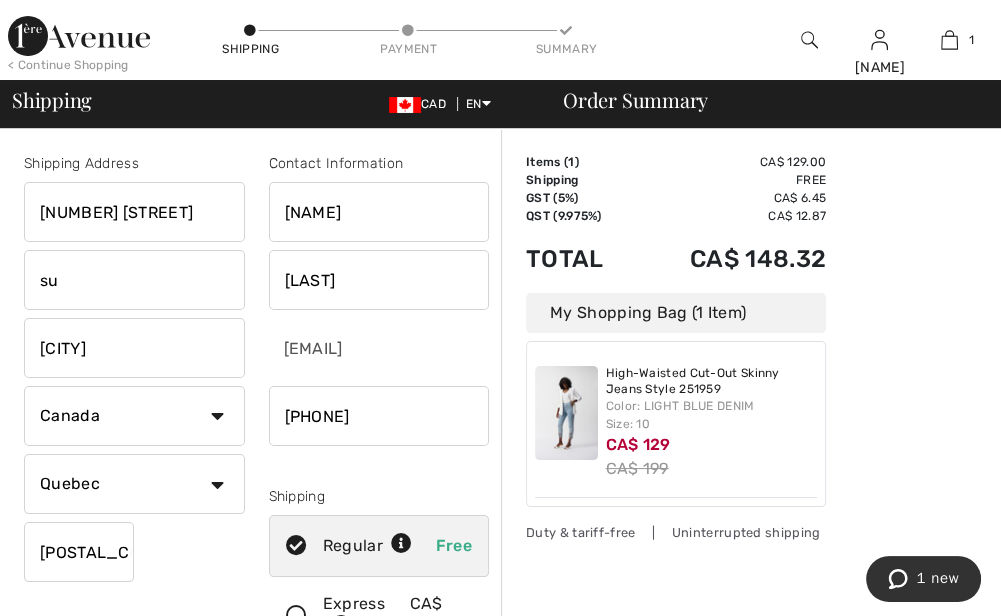 type on "s" 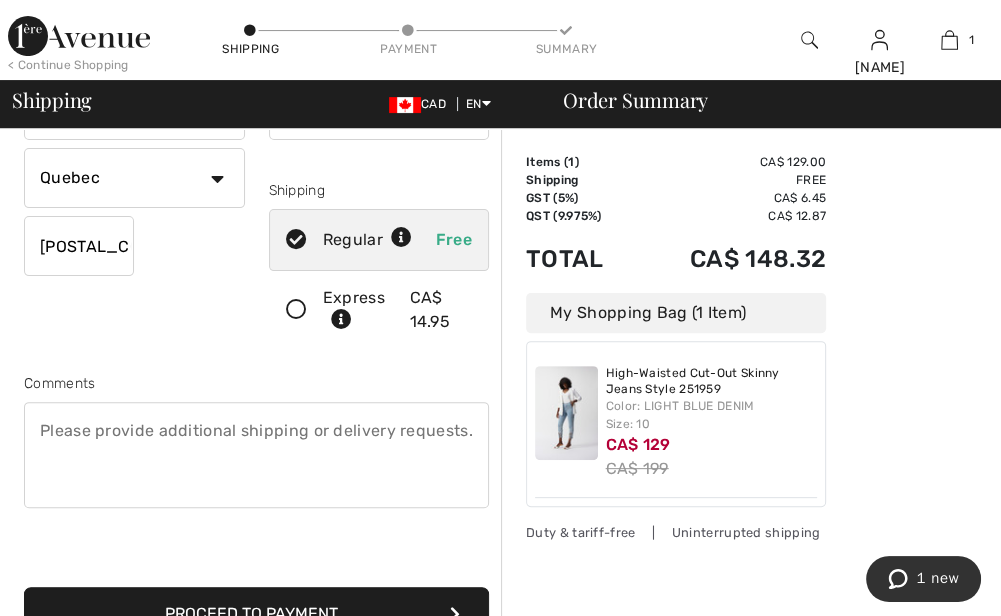 scroll, scrollTop: 333, scrollLeft: 0, axis: vertical 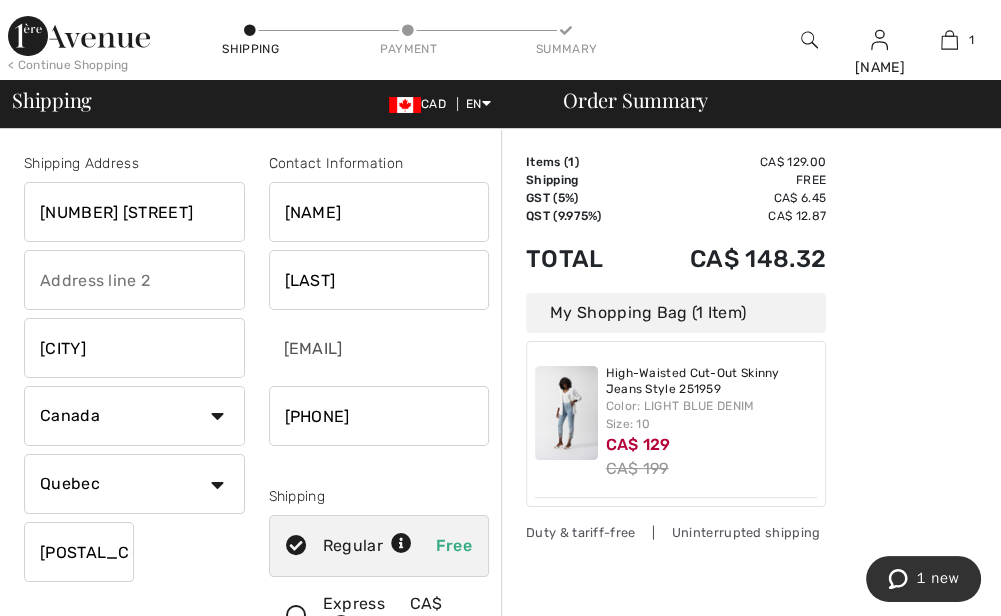 type 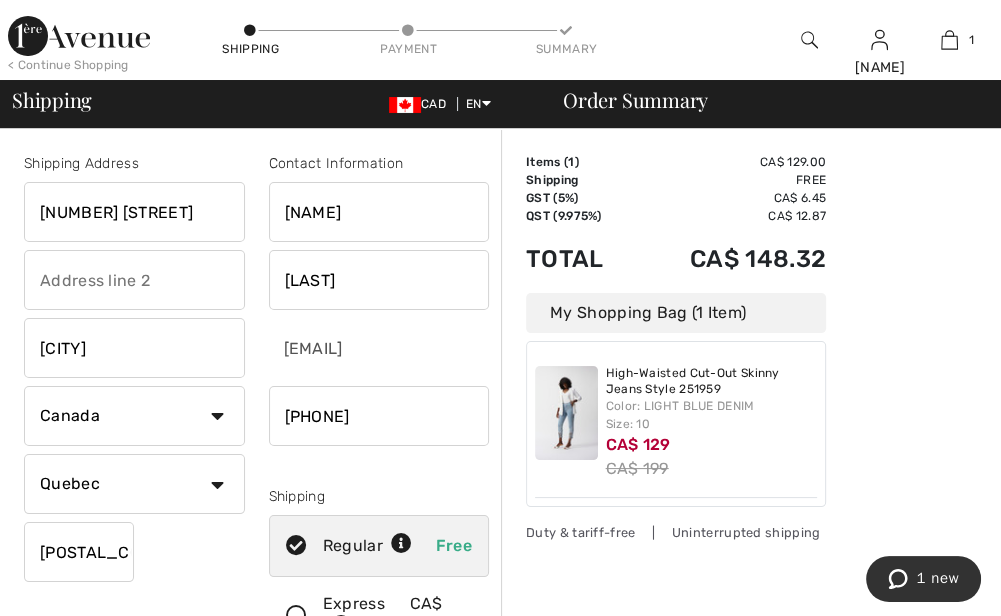 drag, startPoint x: 999, startPoint y: 214, endPoint x: 1016, endPoint y: 284, distance: 72.03471 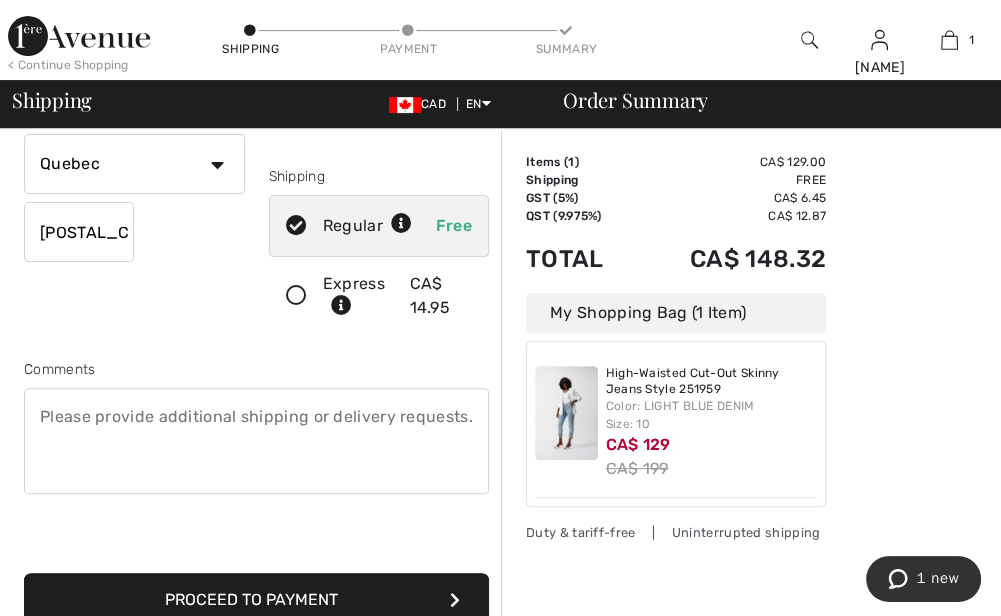 scroll, scrollTop: 326, scrollLeft: 0, axis: vertical 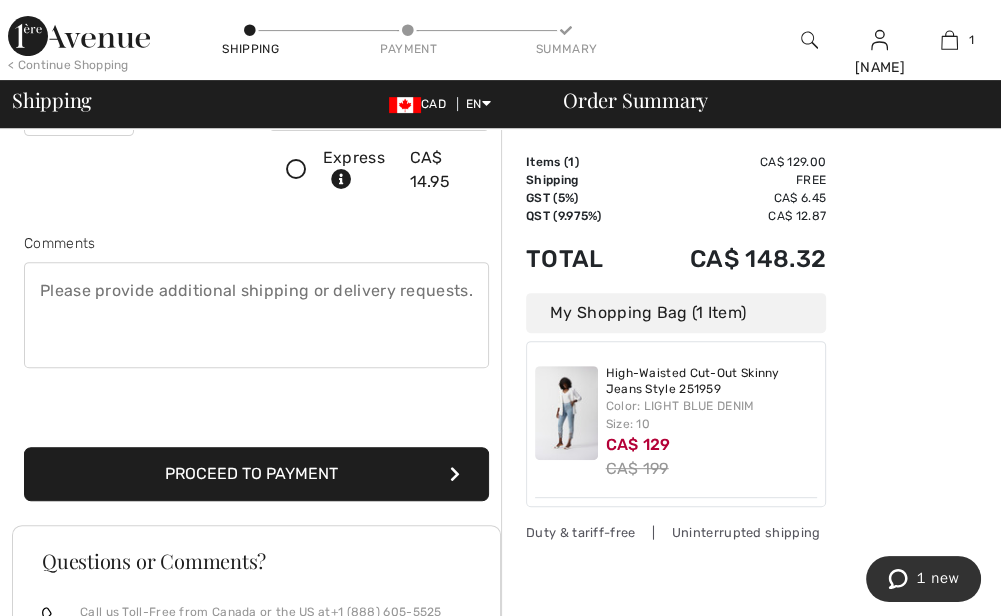 click on "Proceed to Payment" at bounding box center [256, 474] 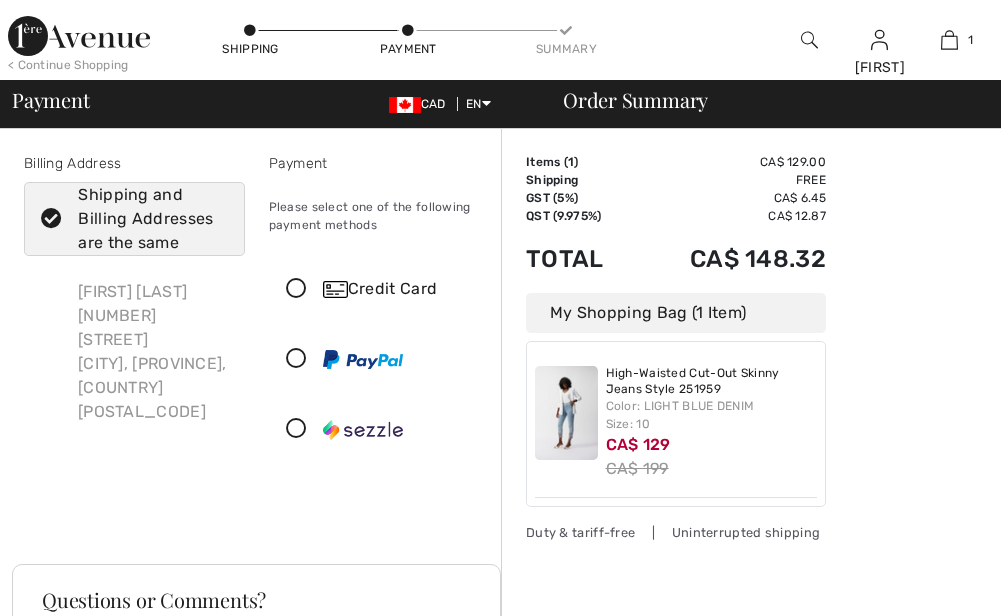 scroll, scrollTop: 0, scrollLeft: 0, axis: both 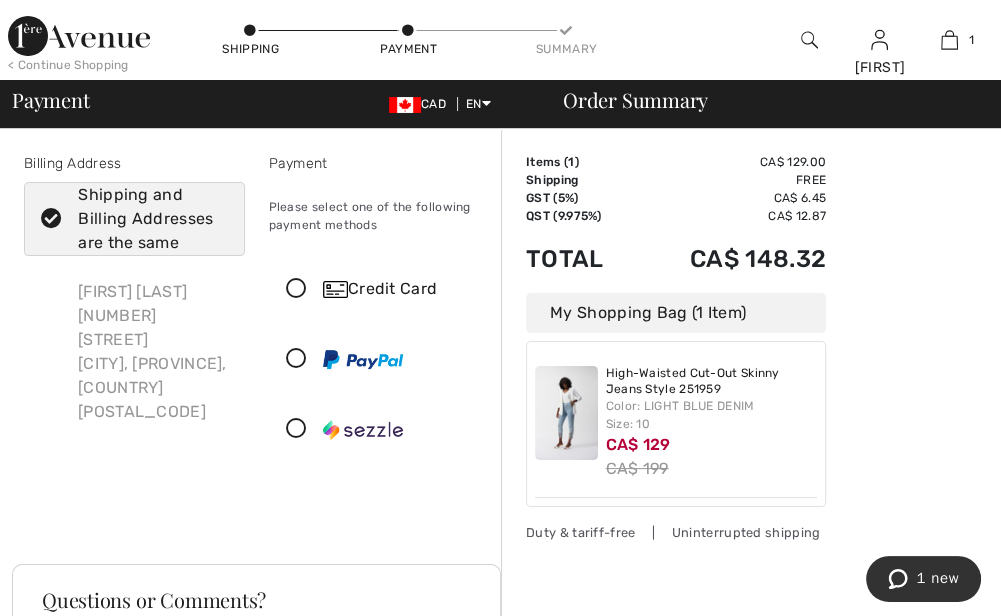 click at bounding box center [296, 429] 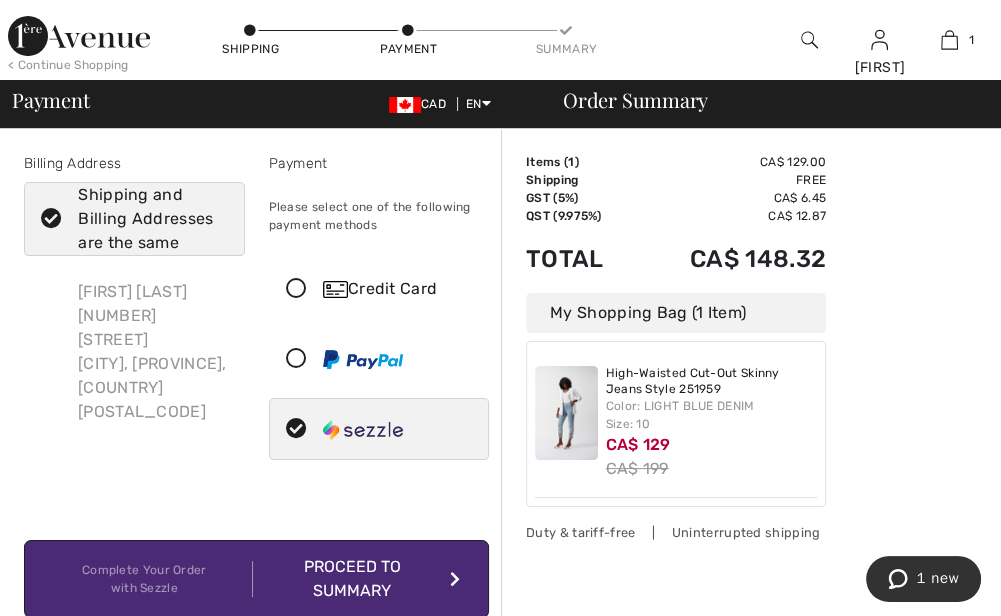 click on "Proceed to Summary" at bounding box center (356, 579) 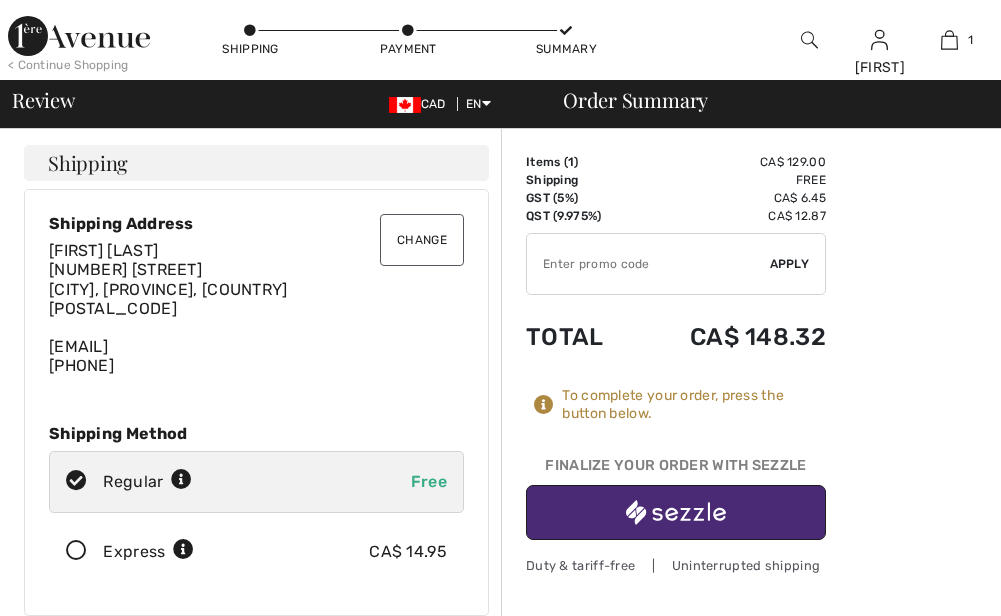 scroll, scrollTop: 0, scrollLeft: 0, axis: both 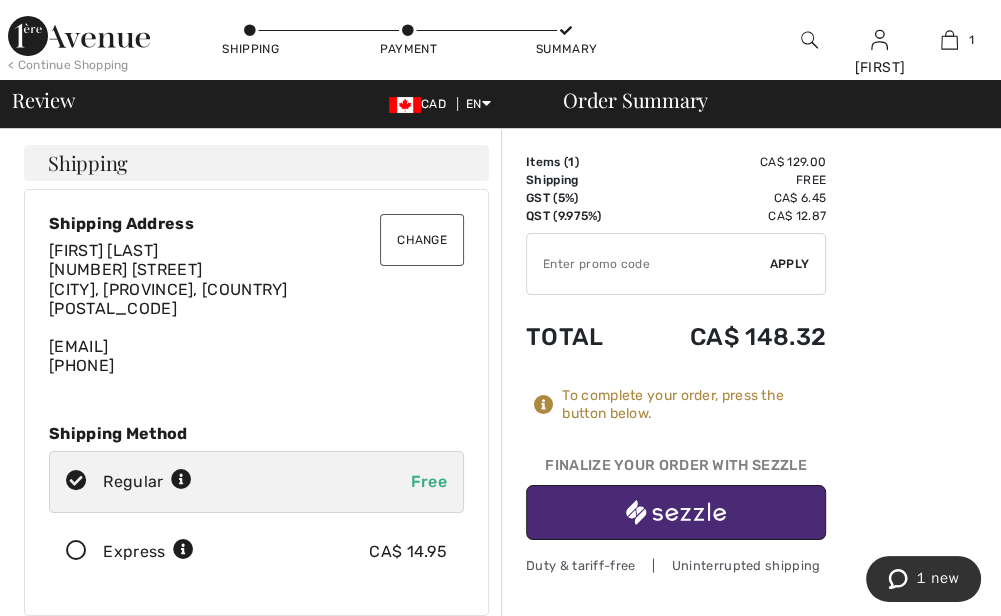 click at bounding box center [676, 512] 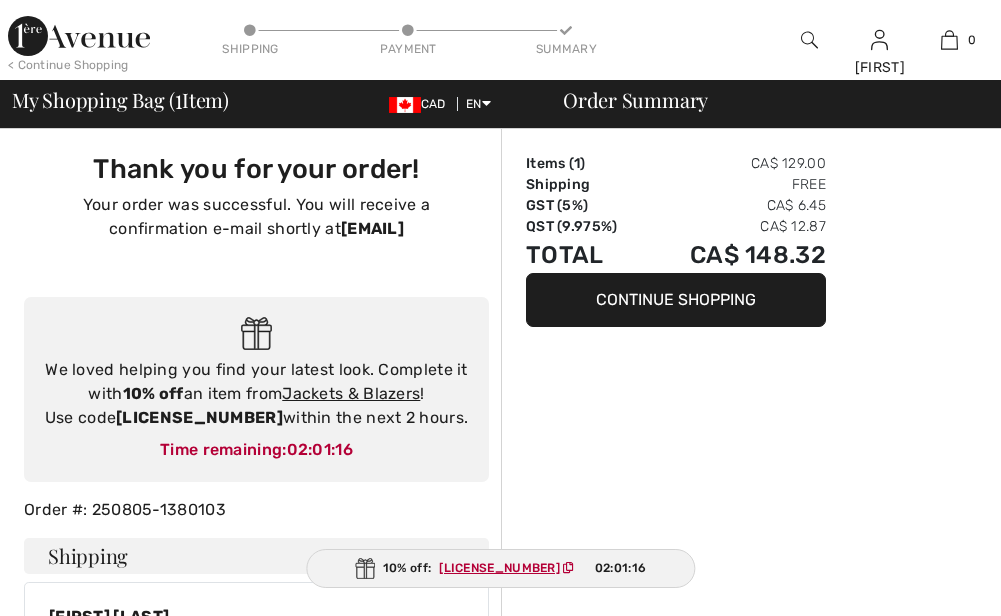 scroll, scrollTop: 0, scrollLeft: 0, axis: both 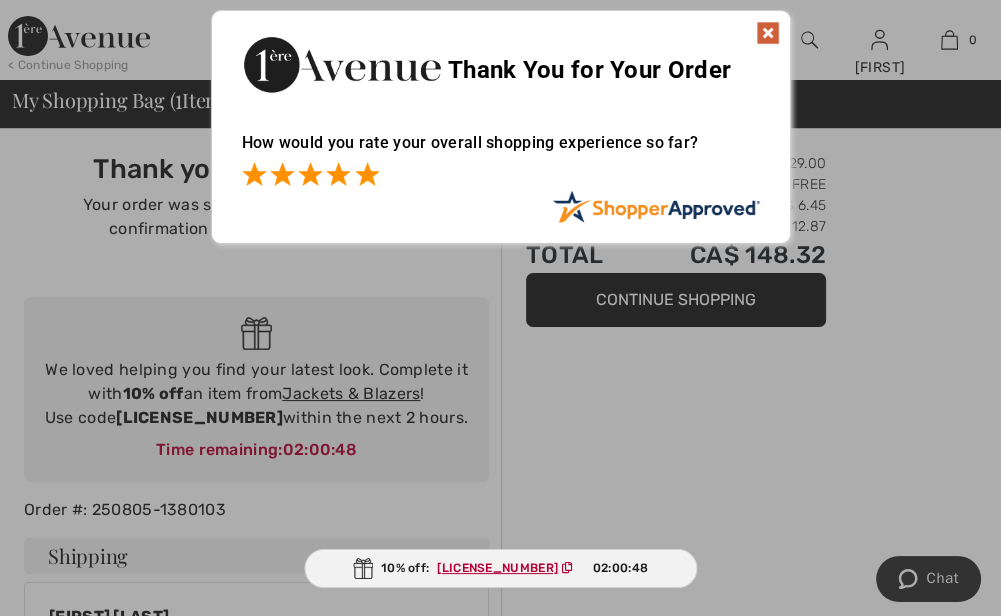 click at bounding box center [367, 174] 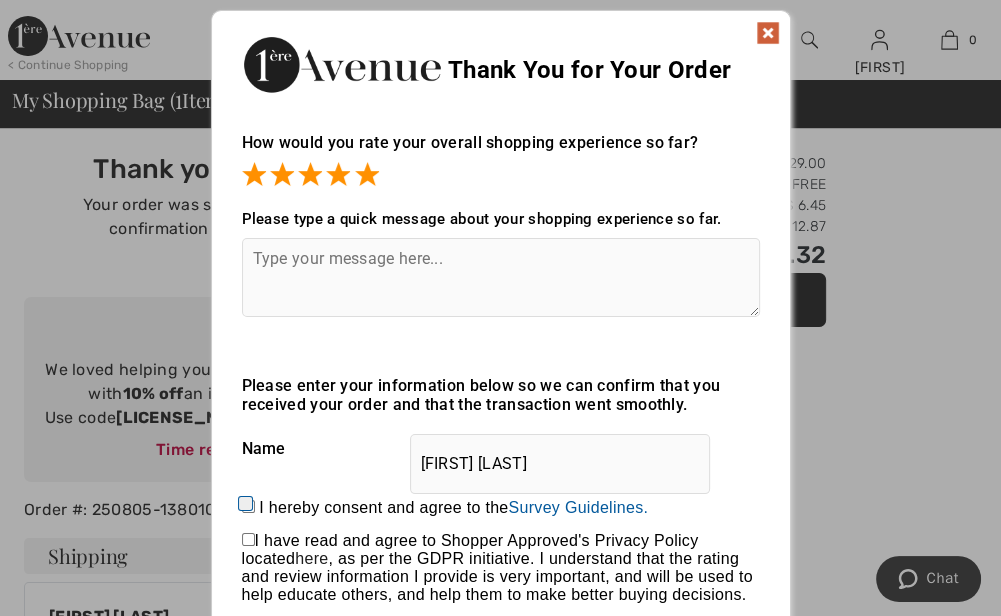 click at bounding box center [768, 33] 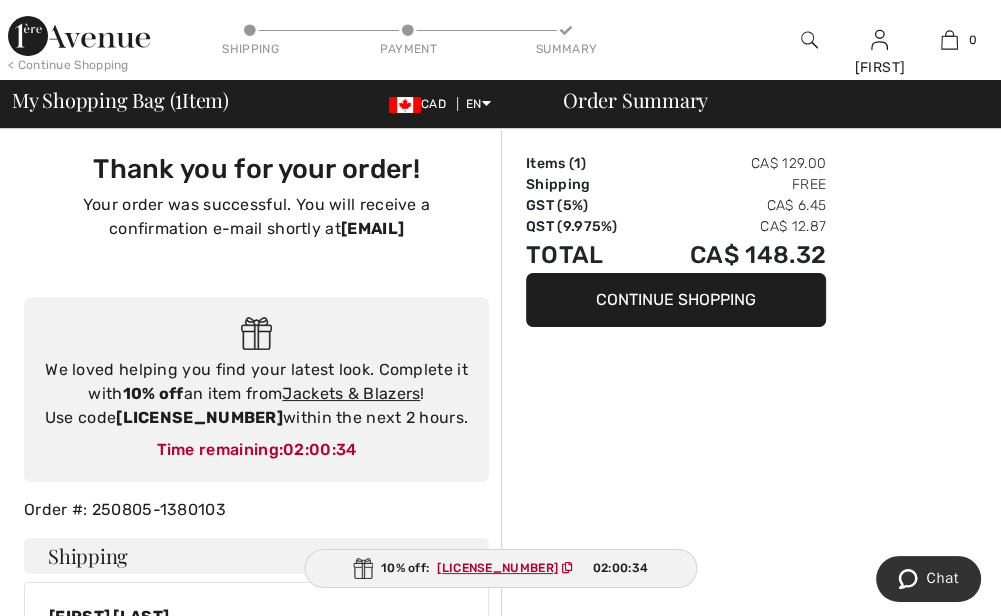 click on "Continue Shopping" at bounding box center (676, 300) 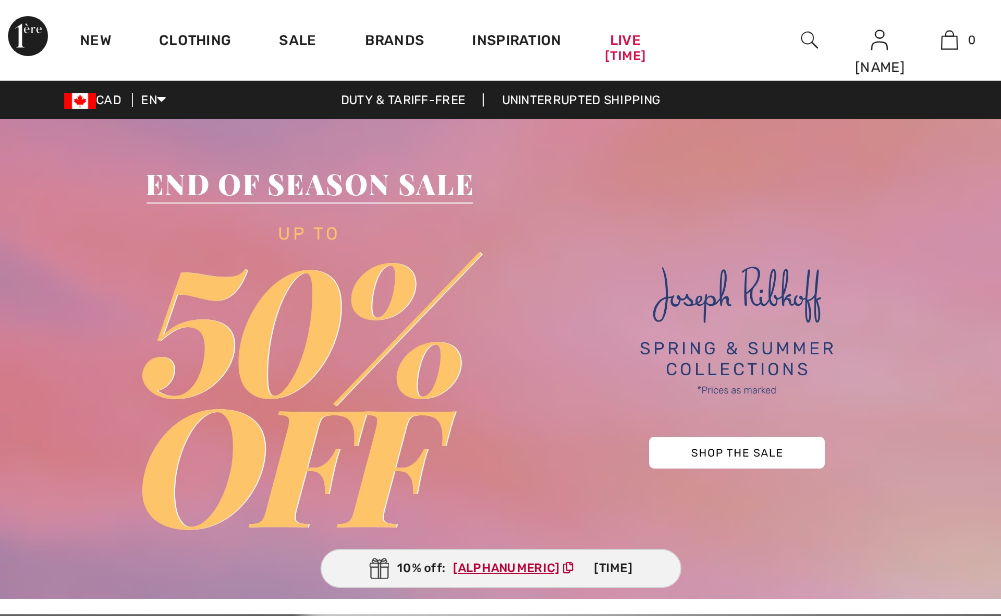 scroll, scrollTop: 0, scrollLeft: 0, axis: both 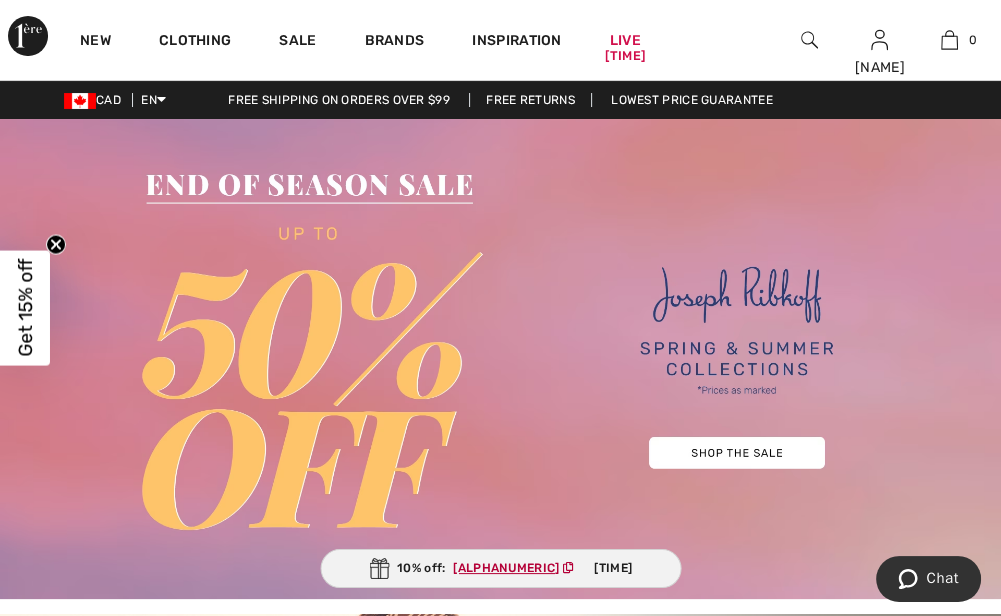 click at bounding box center (500, 359) 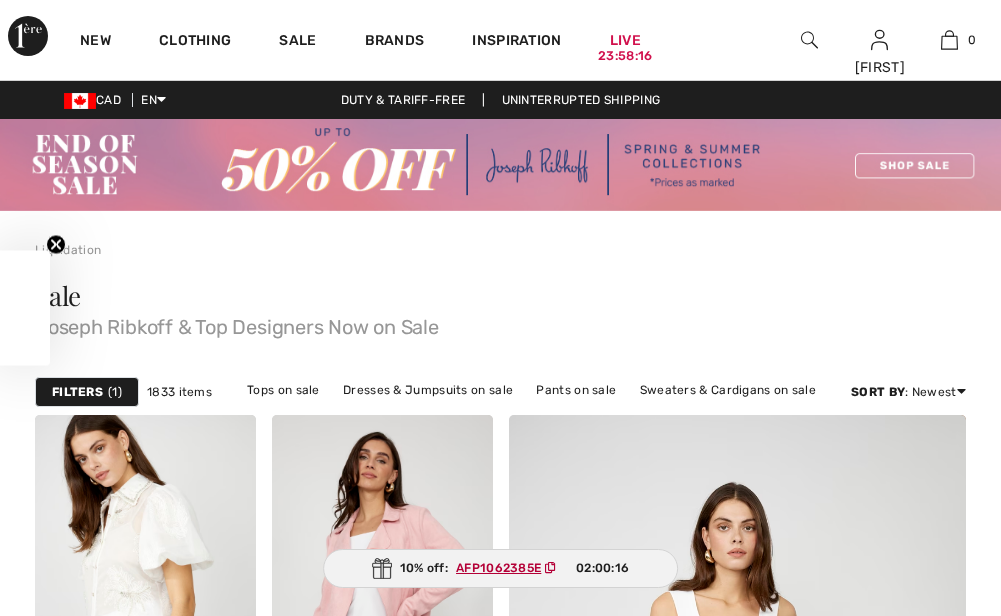 scroll, scrollTop: 0, scrollLeft: 0, axis: both 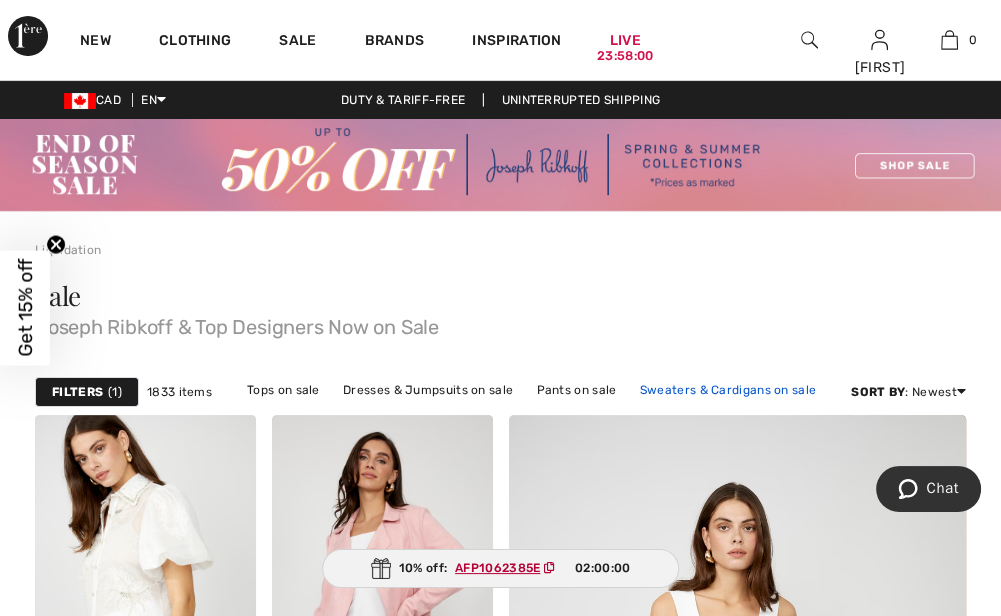click on "Sweaters & Cardigans on sale" at bounding box center (728, 390) 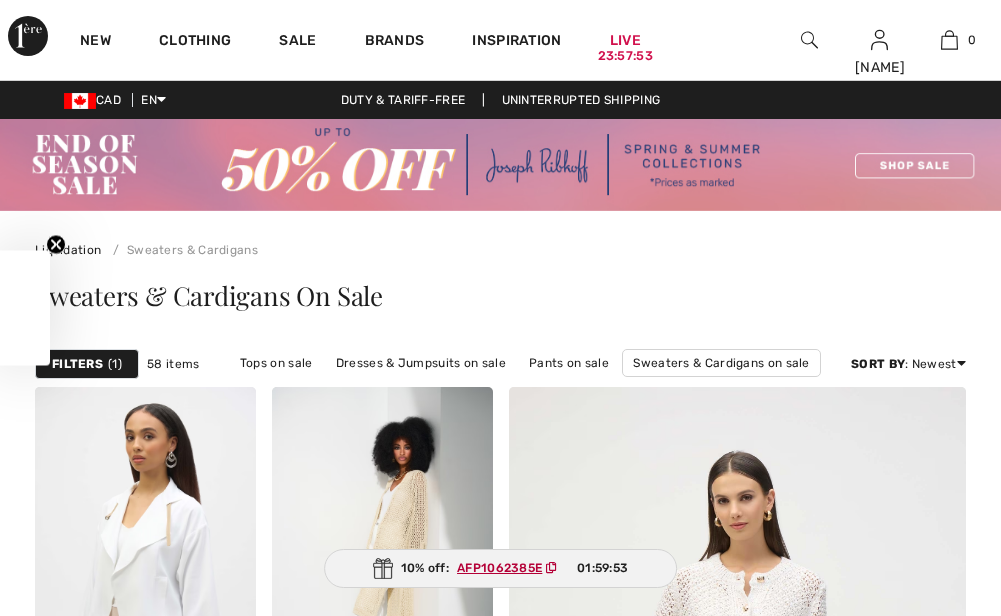 scroll, scrollTop: 204, scrollLeft: 0, axis: vertical 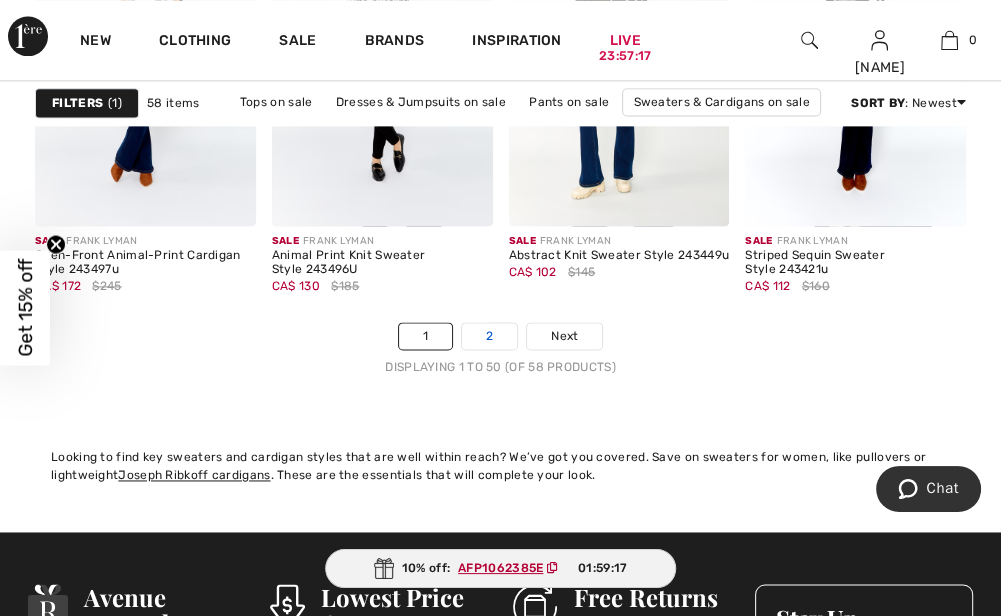 click on "2" at bounding box center [489, 336] 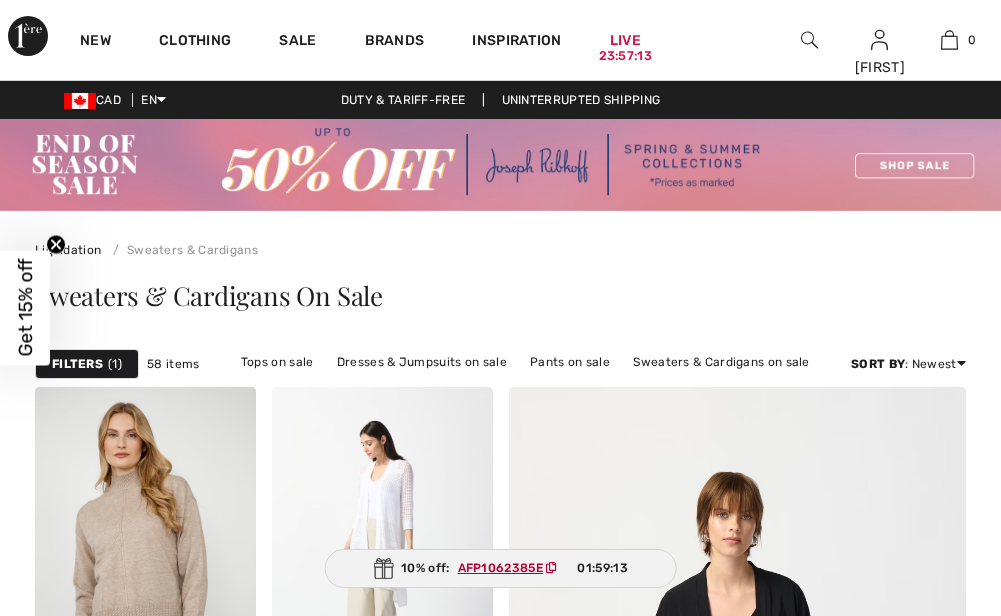scroll, scrollTop: 0, scrollLeft: 0, axis: both 